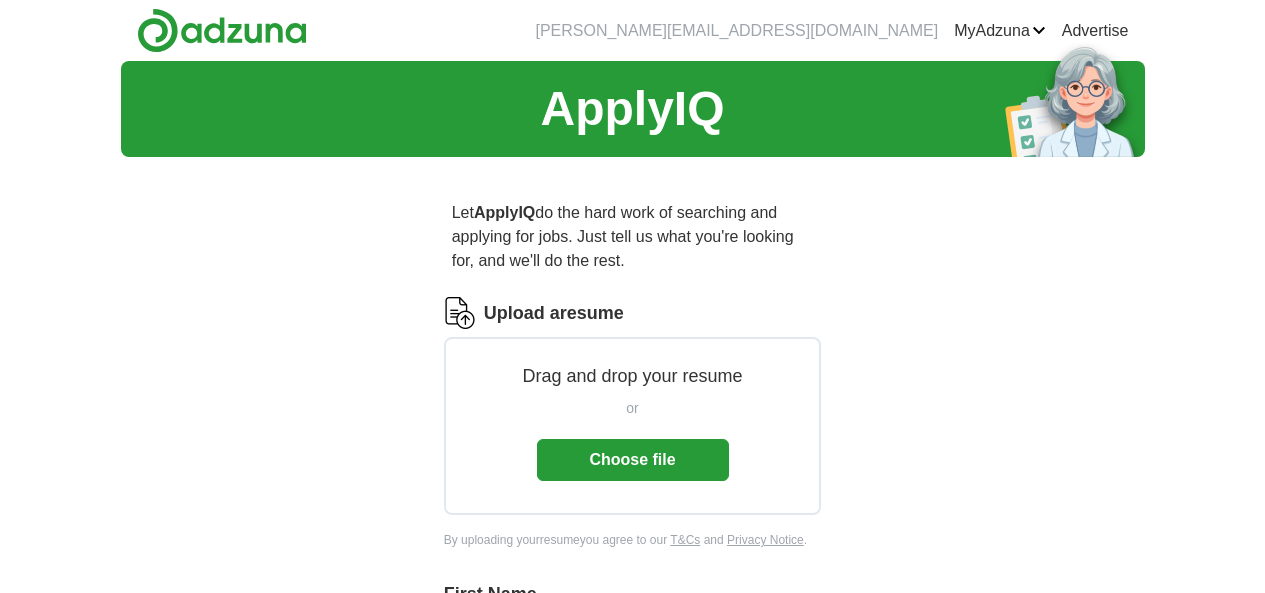 scroll, scrollTop: 0, scrollLeft: 0, axis: both 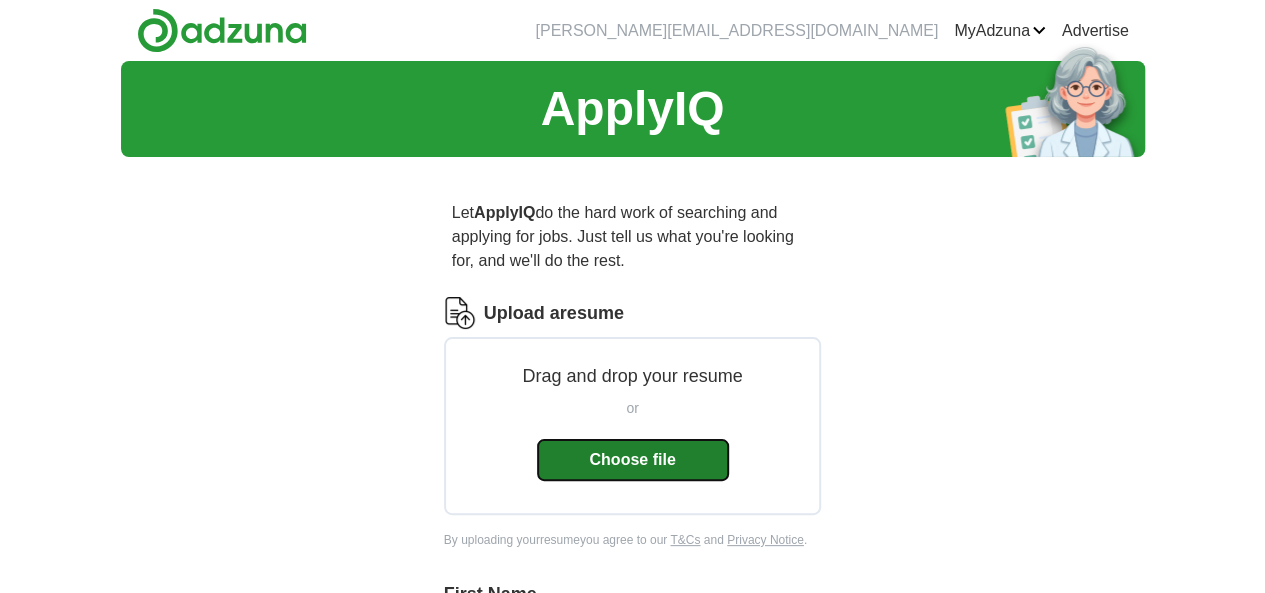 click on "Choose file" at bounding box center (633, 460) 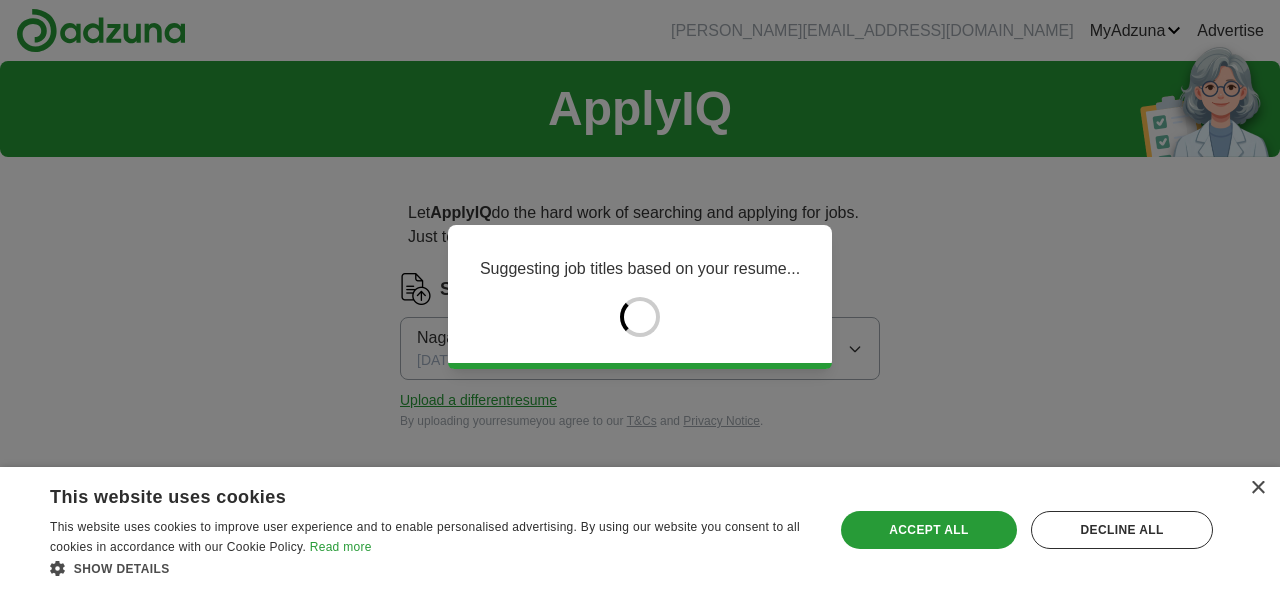 type on "****" 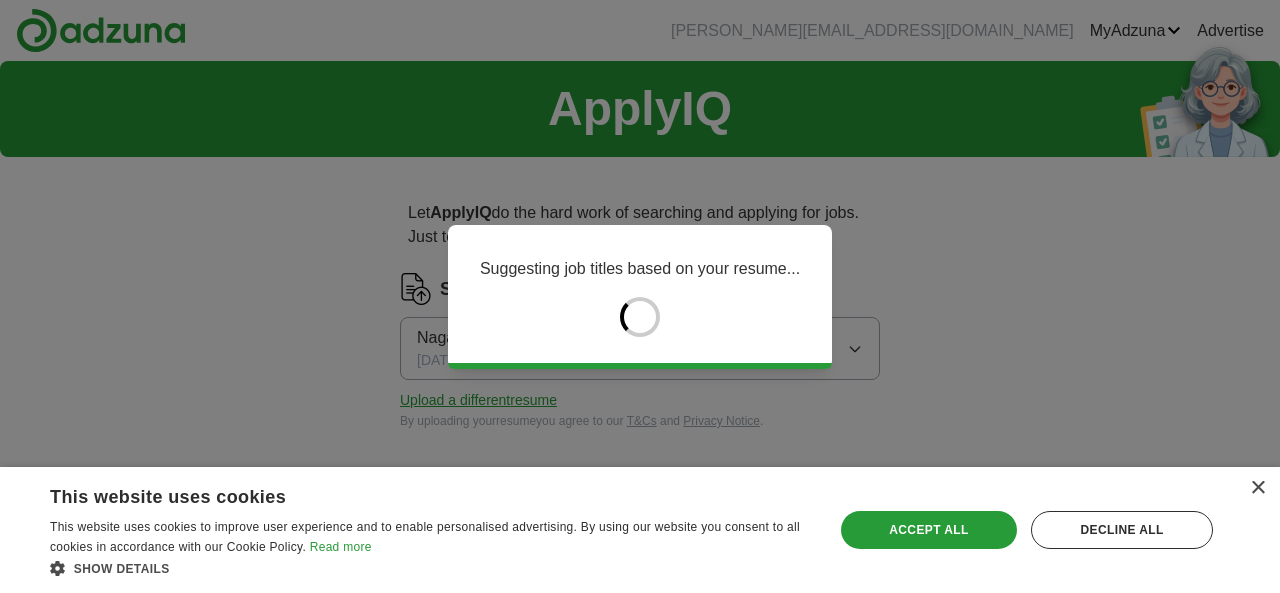 type on "**********" 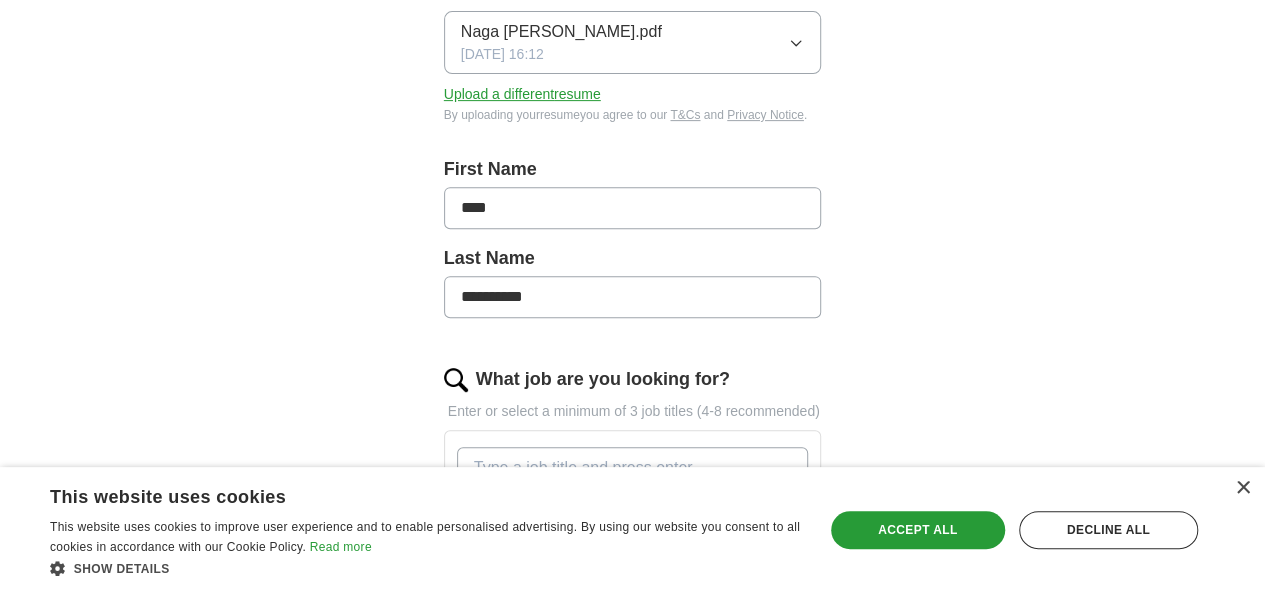 scroll, scrollTop: 333, scrollLeft: 0, axis: vertical 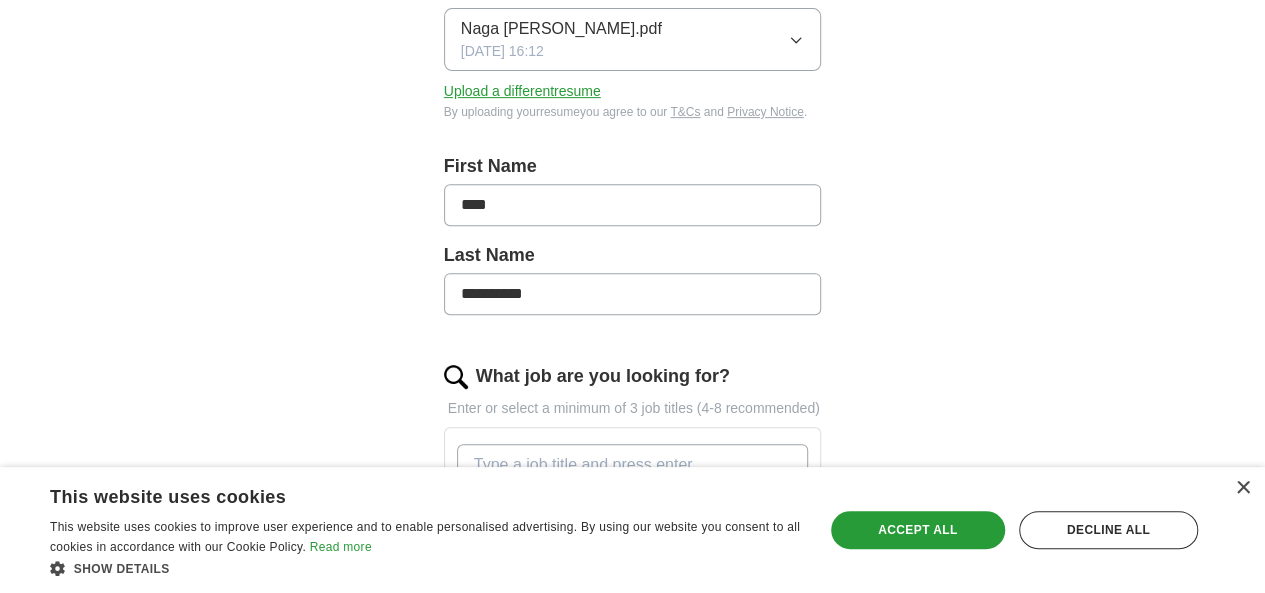 click on "****" at bounding box center (633, 205) 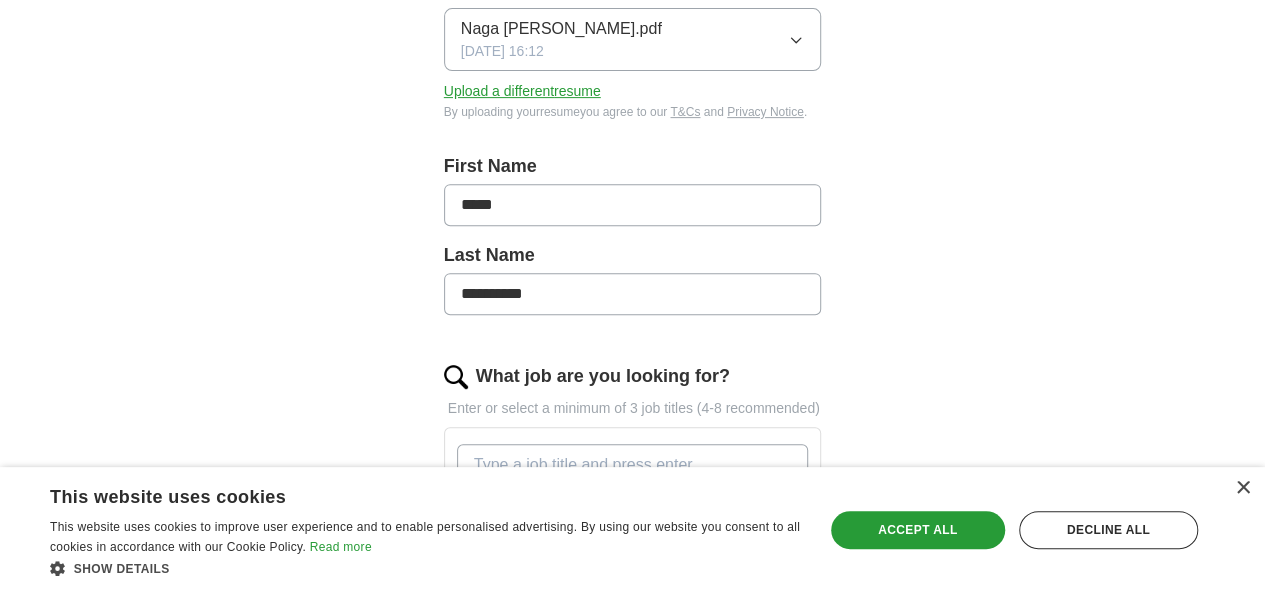 type on "**********" 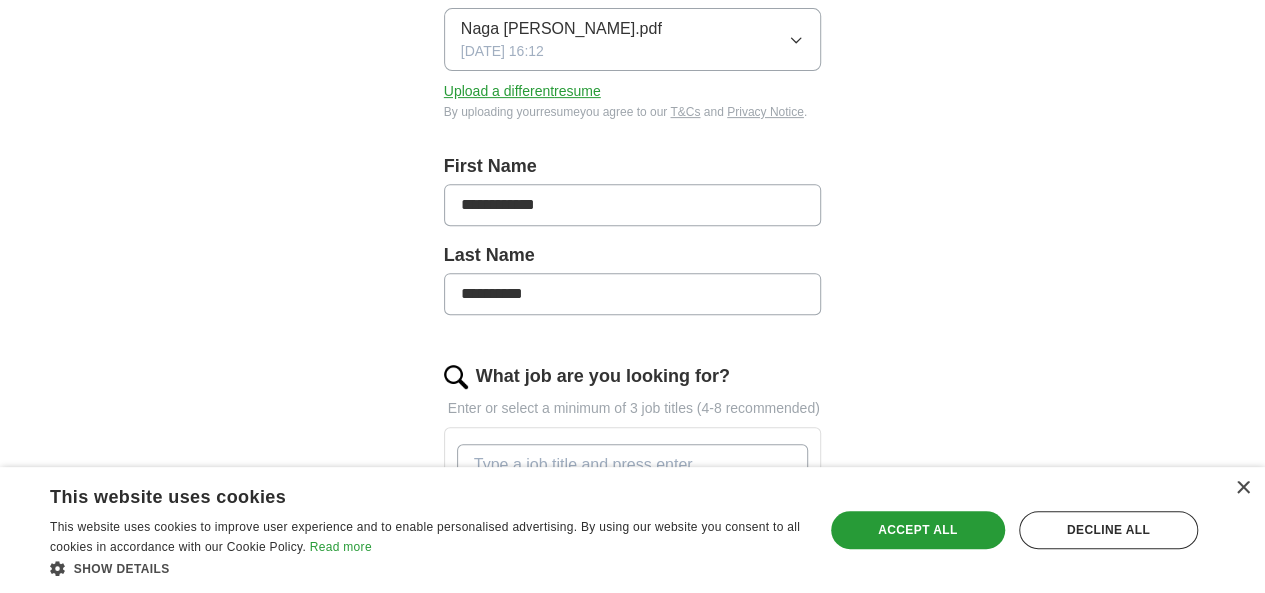 click on "**********" at bounding box center [633, 485] 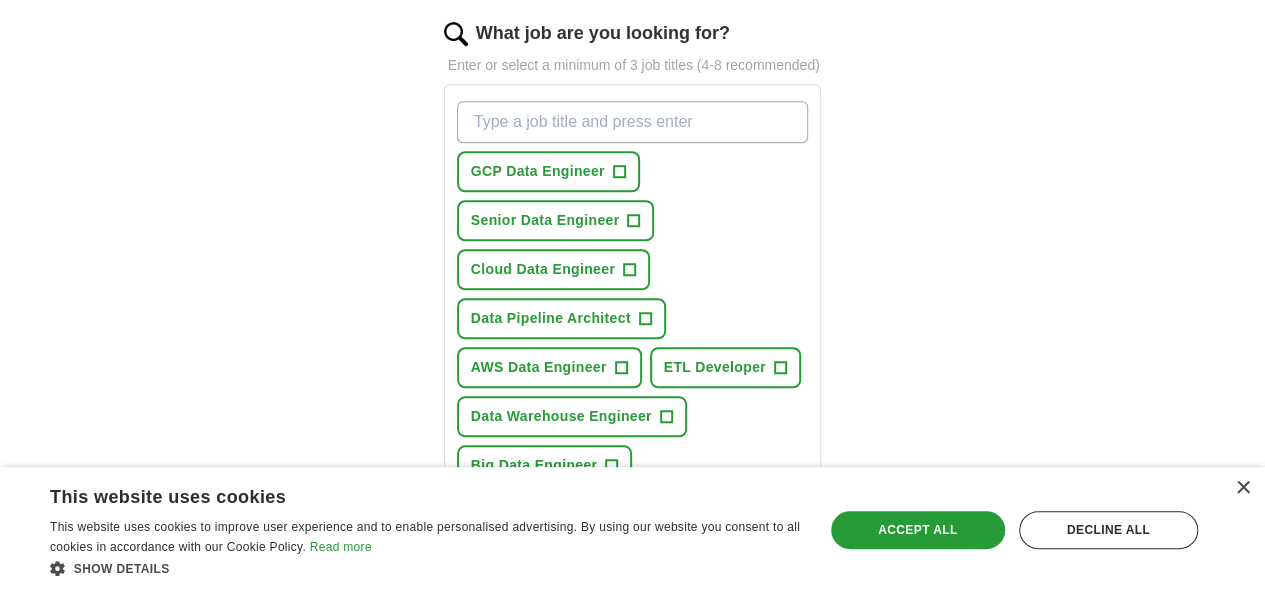 scroll, scrollTop: 679, scrollLeft: 0, axis: vertical 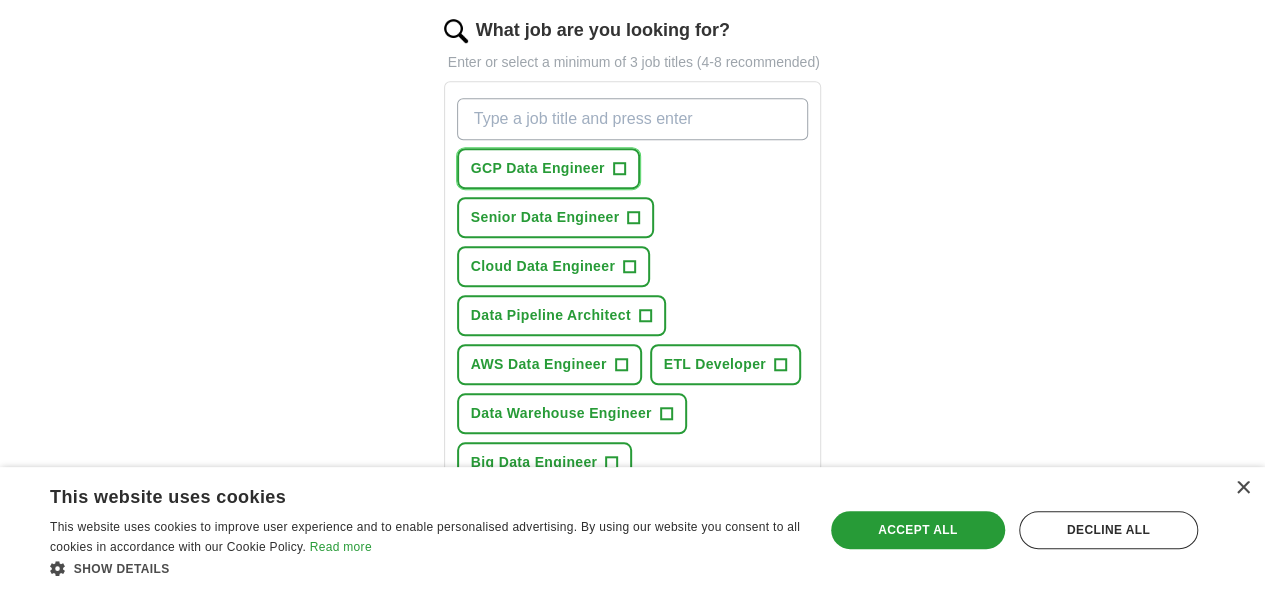 click on "+" at bounding box center (619, 169) 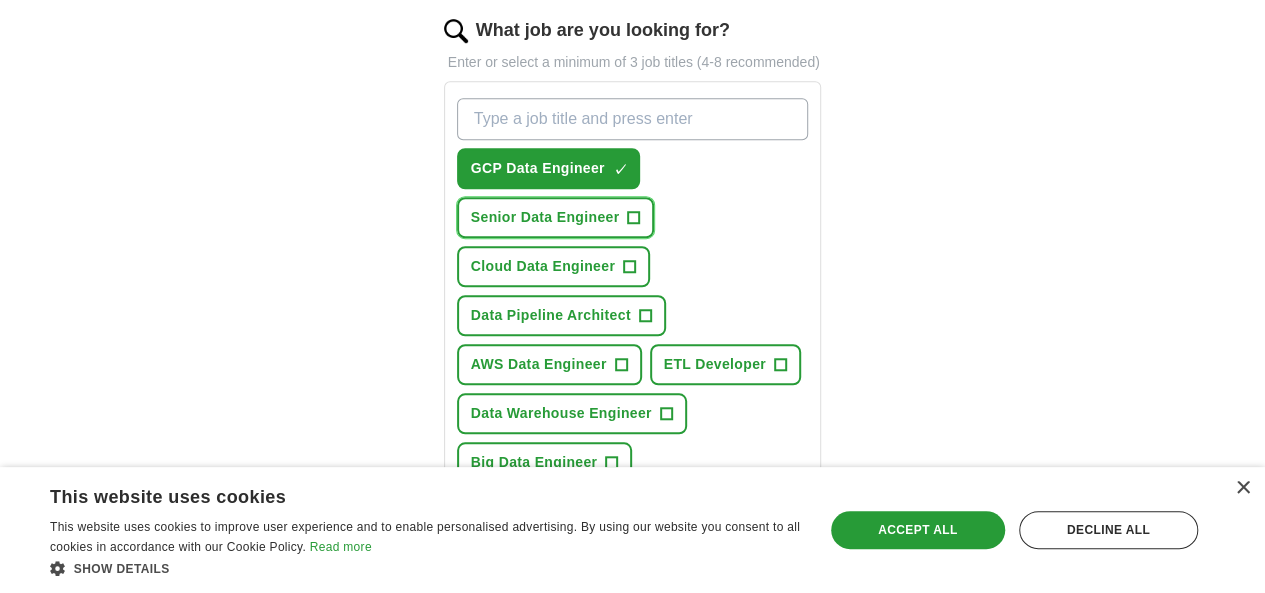 click on "+" at bounding box center (634, 218) 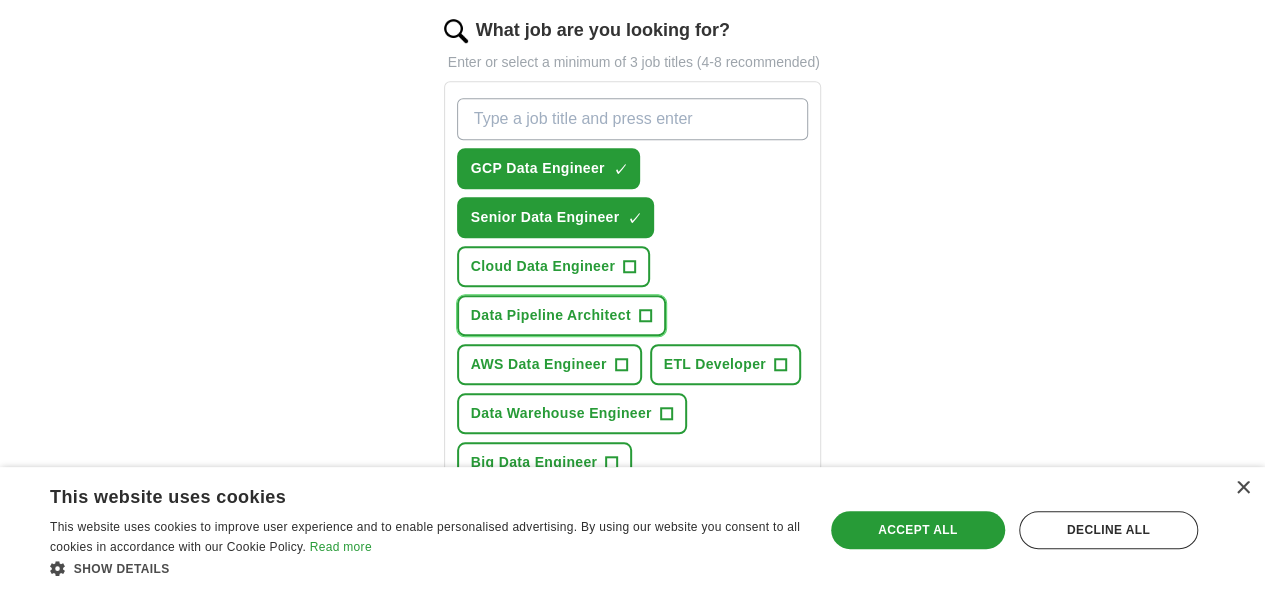 click on "+" at bounding box center (645, 316) 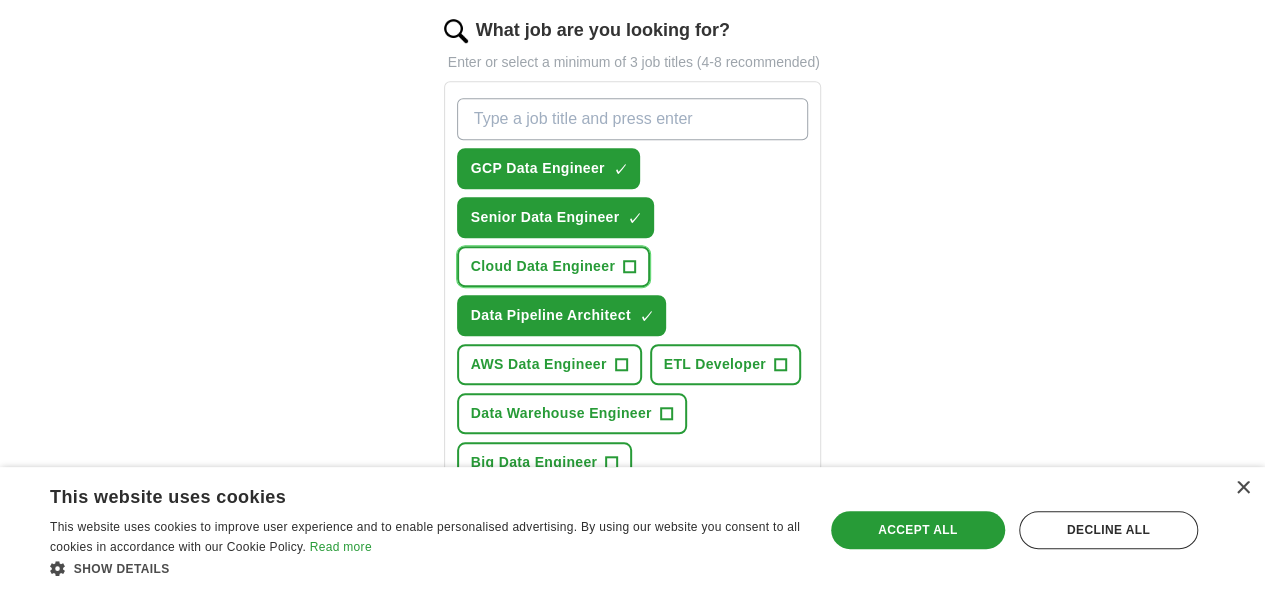 click on "+" at bounding box center (630, 267) 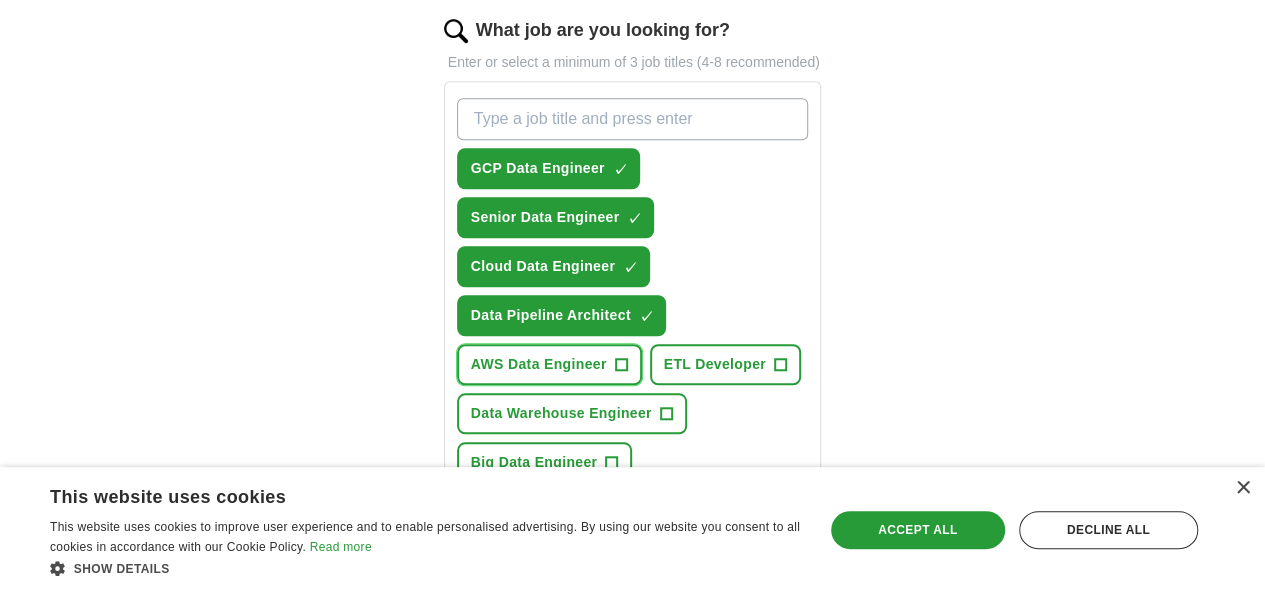 click on "AWS Data Engineer +" at bounding box center (549, 364) 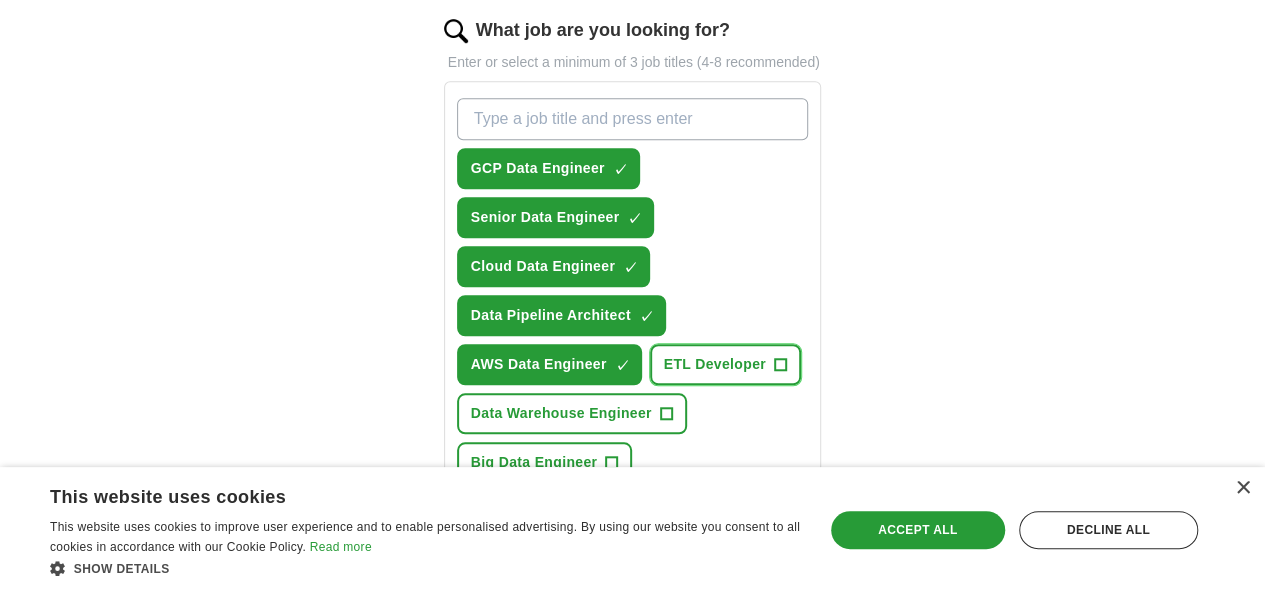 click on "ETL Developer +" at bounding box center [725, 364] 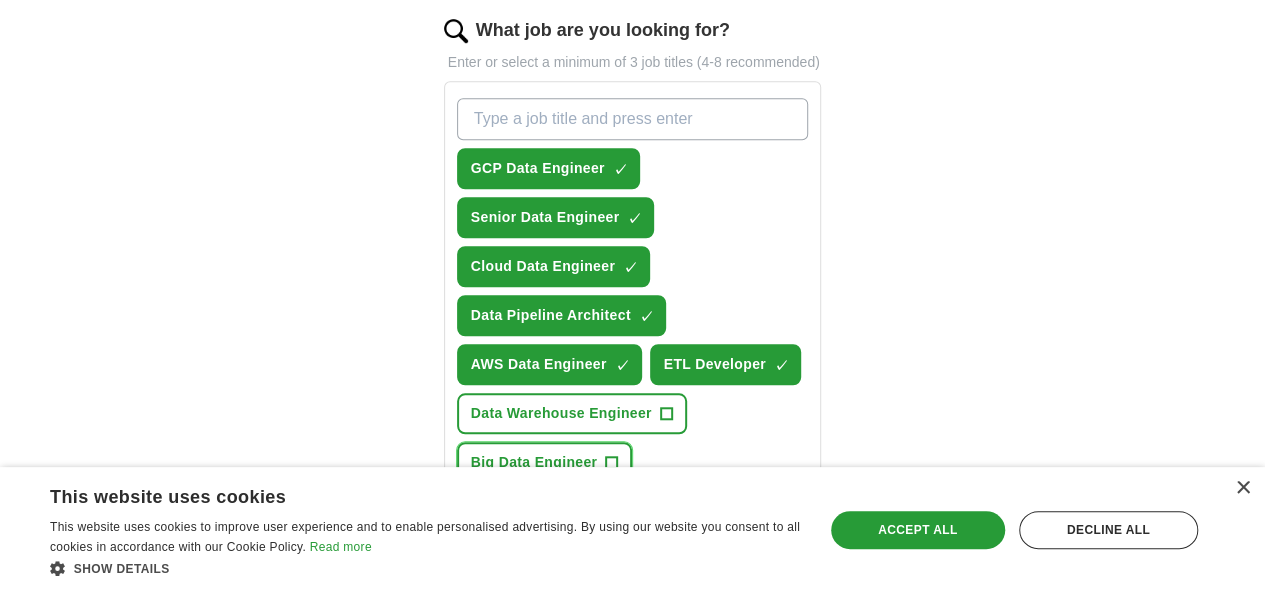 click on "Big Data Engineer +" at bounding box center (545, 462) 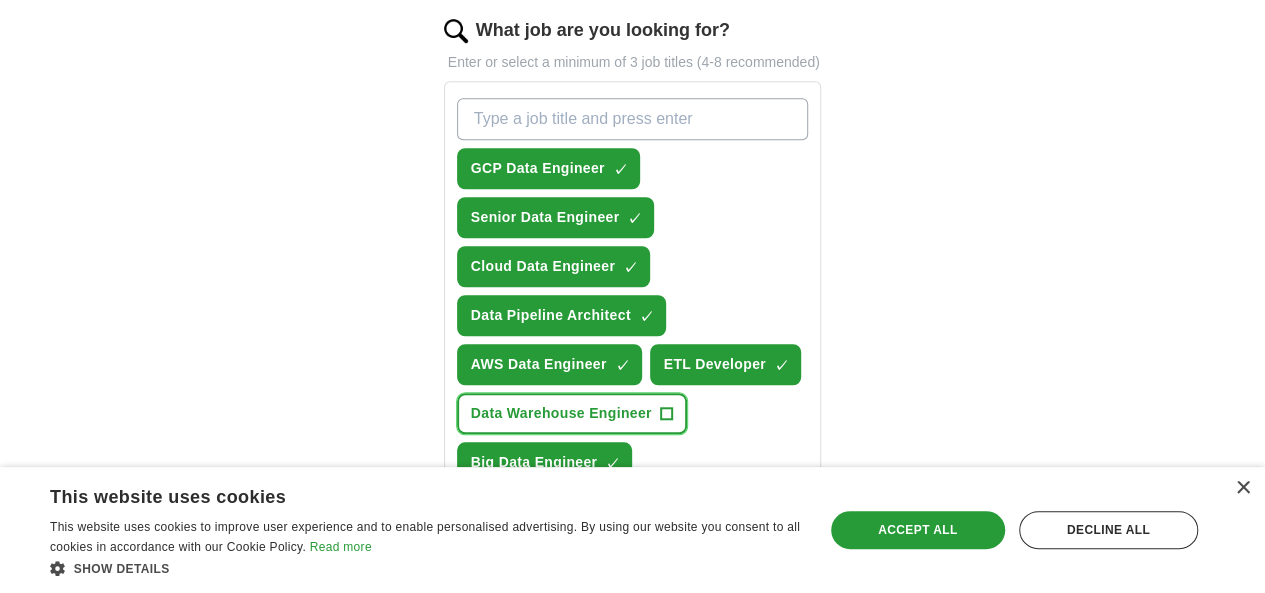 click on "Data Warehouse Engineer +" at bounding box center [572, 413] 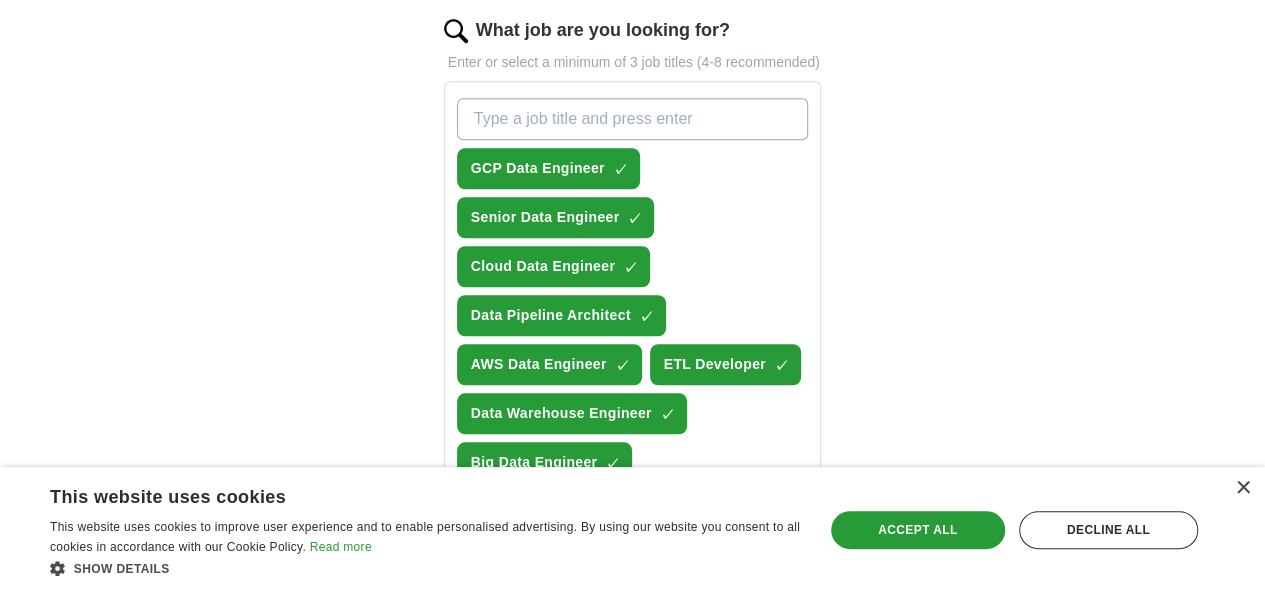 click on "+" at bounding box center (629, 512) 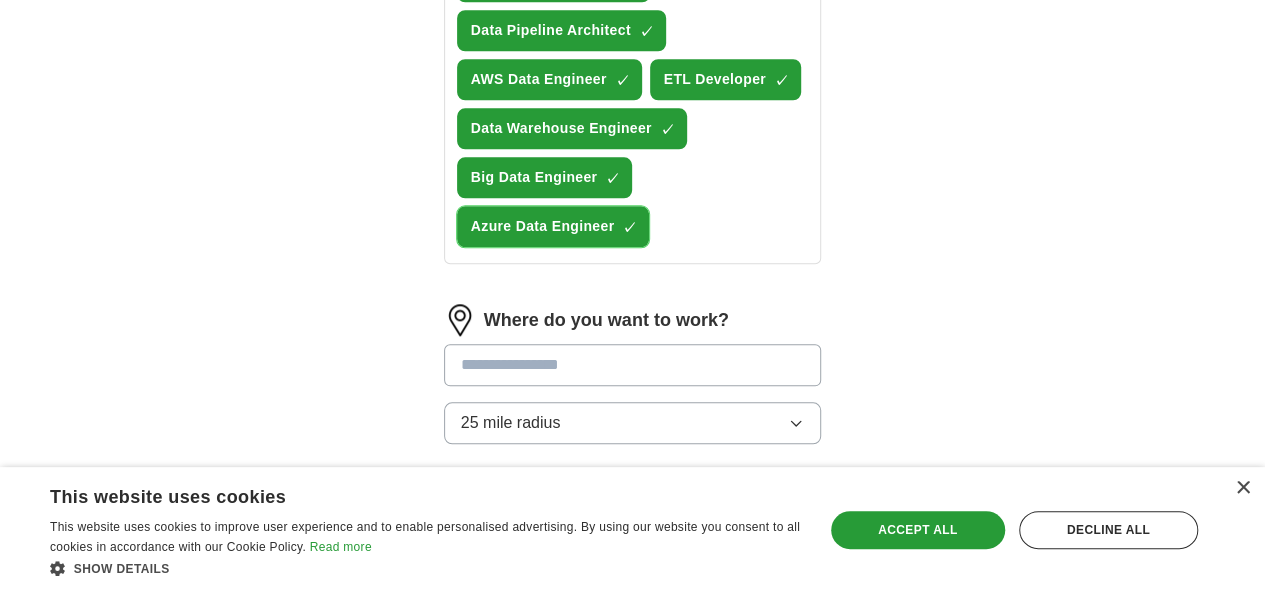 scroll, scrollTop: 991, scrollLeft: 0, axis: vertical 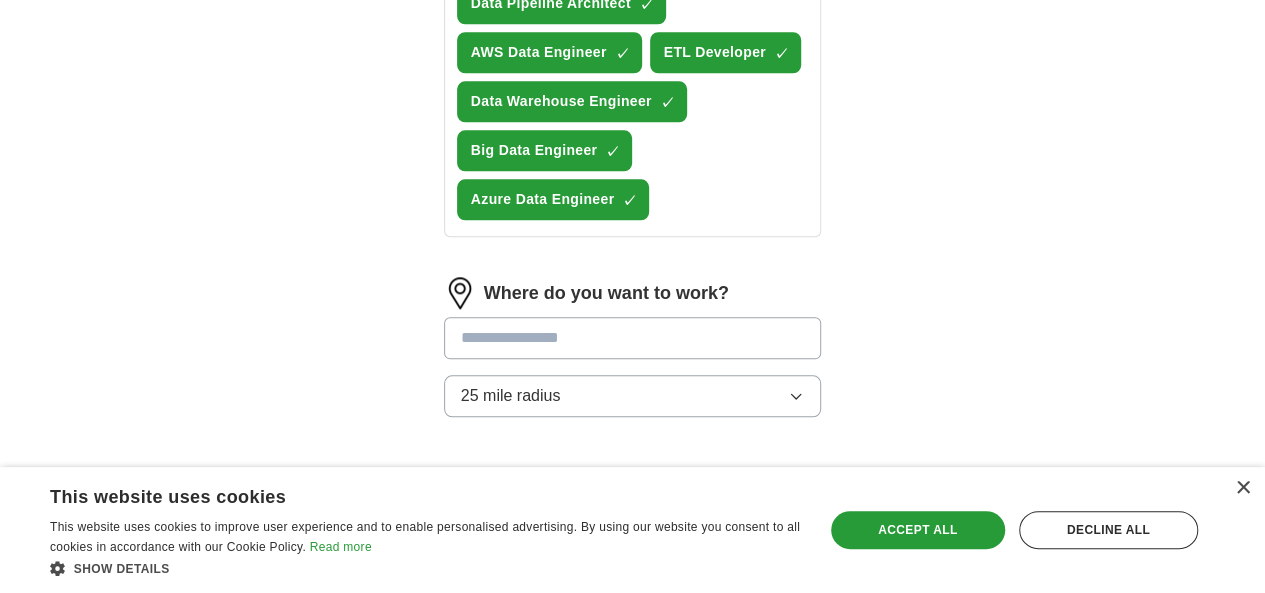click at bounding box center [633, 338] 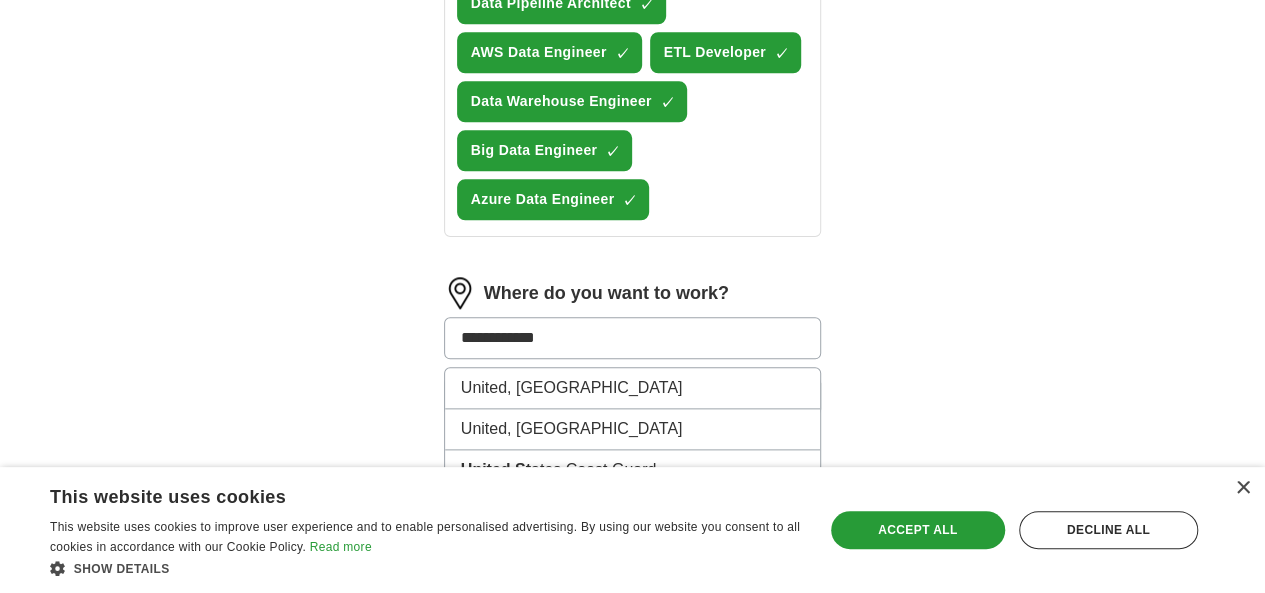 type on "**********" 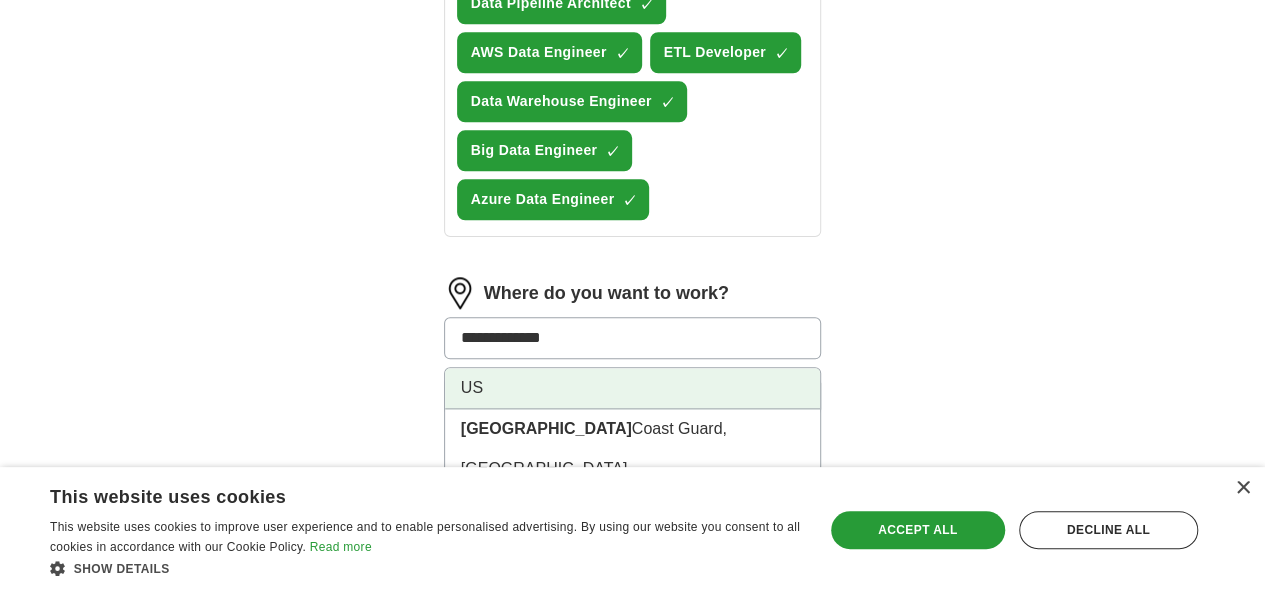 click on "US" at bounding box center (633, 388) 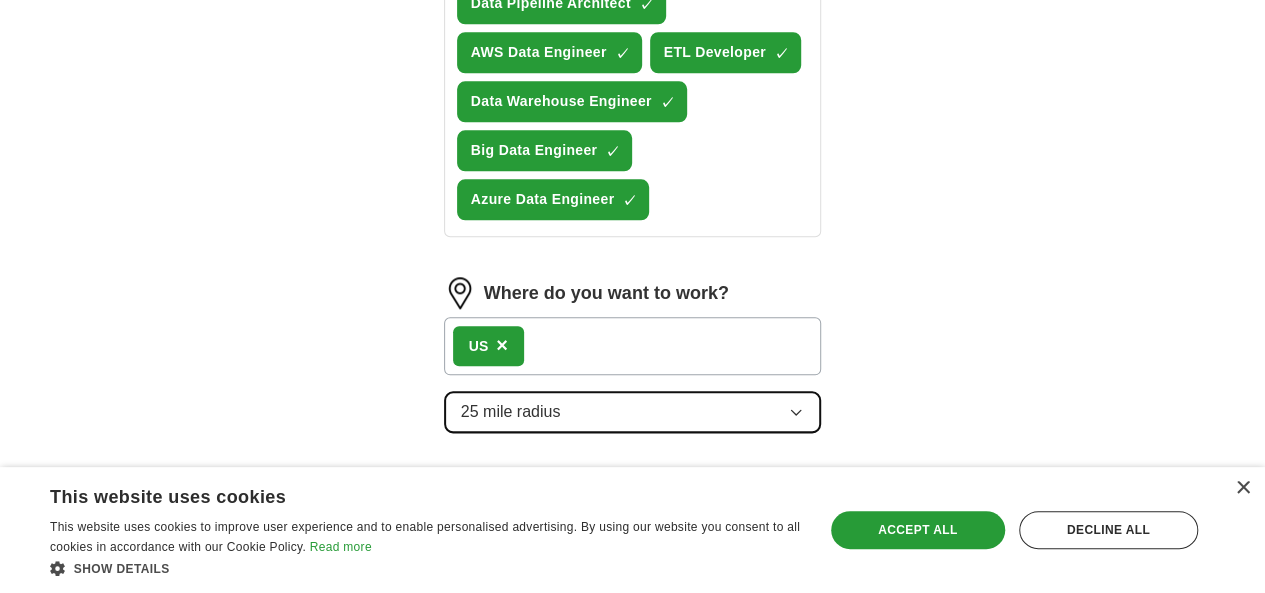 click on "25 mile radius" at bounding box center [633, 412] 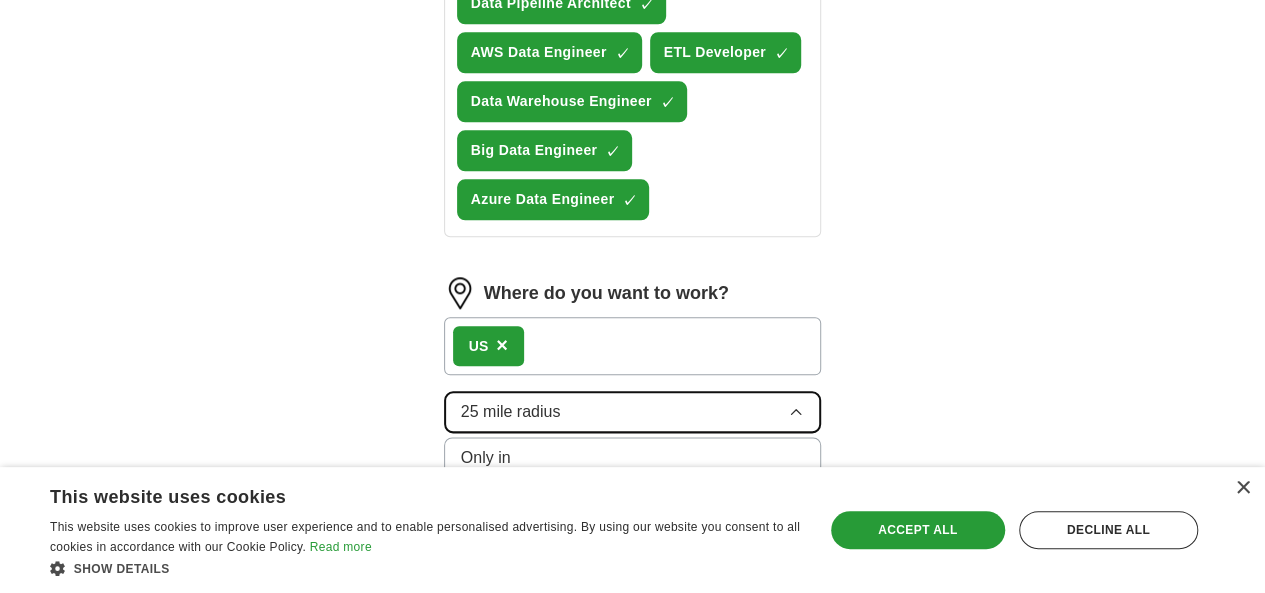 scroll, scrollTop: 1024, scrollLeft: 0, axis: vertical 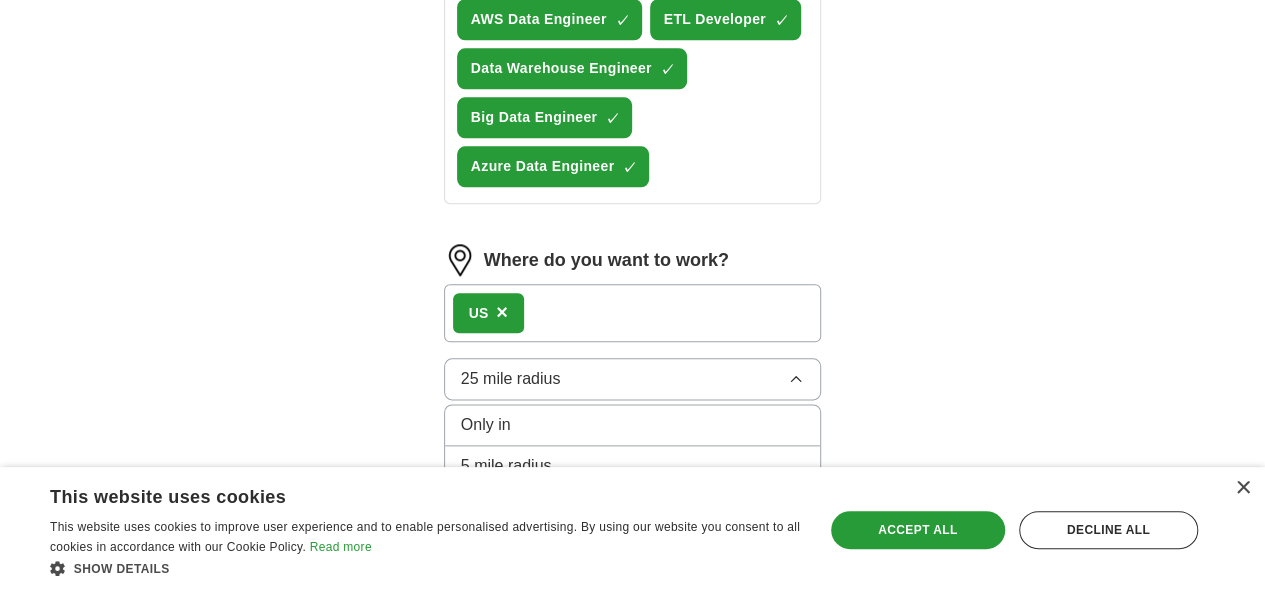 click on "100 mile radius" at bounding box center [633, 633] 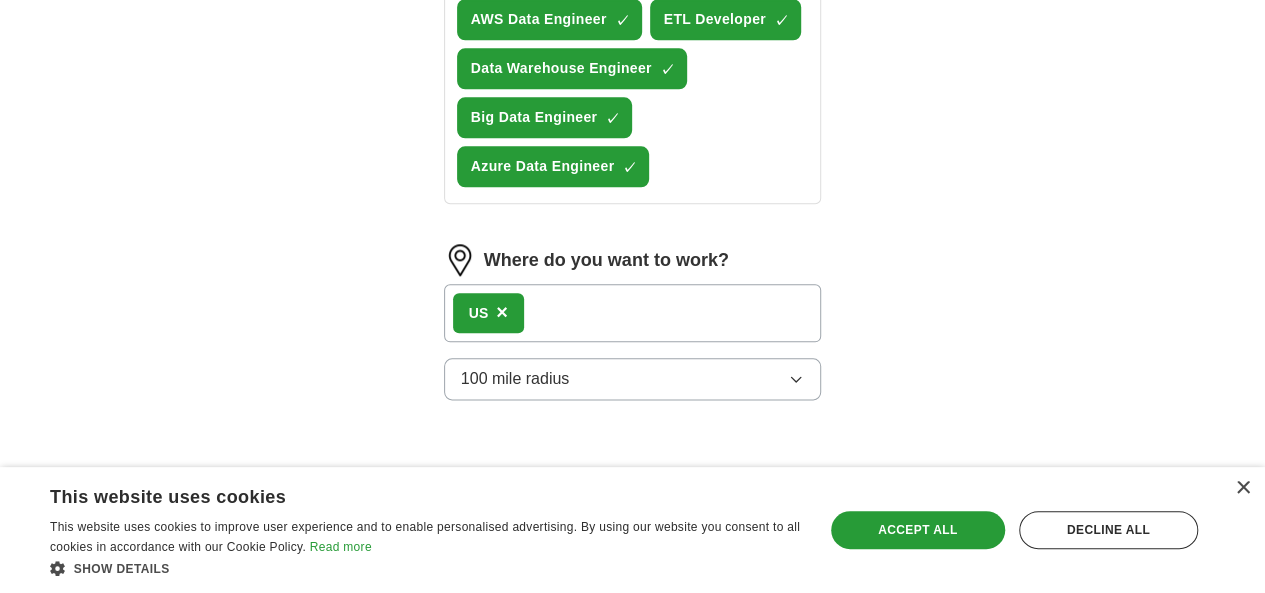 click on "Start applying for jobs" at bounding box center [633, 493] 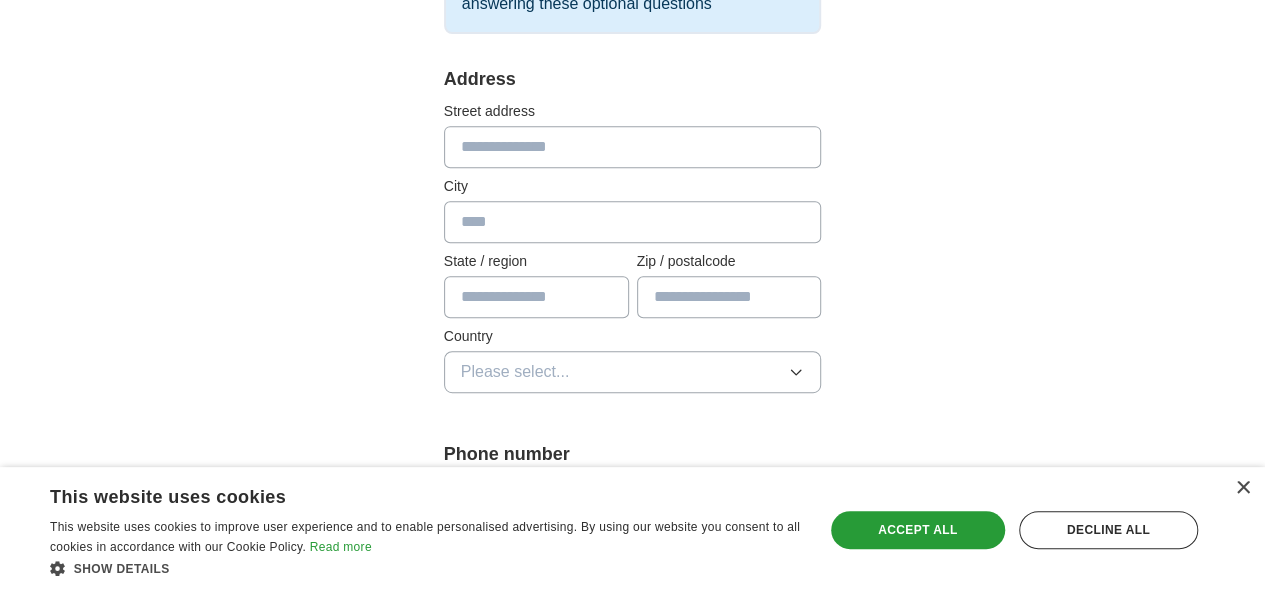 scroll, scrollTop: 408, scrollLeft: 0, axis: vertical 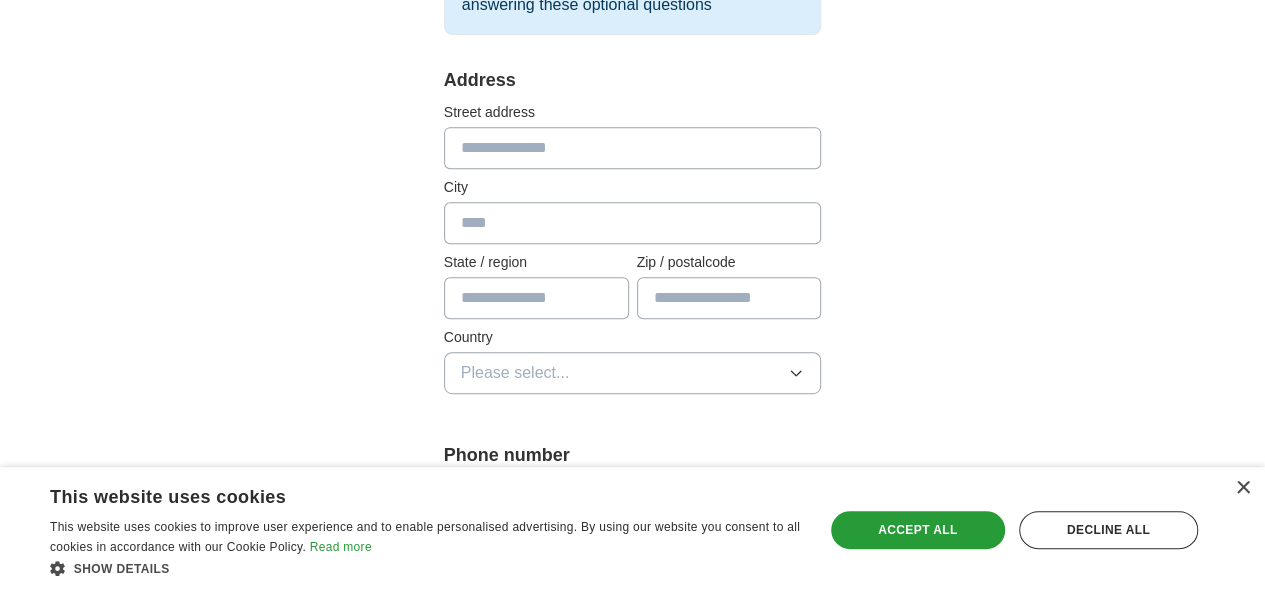 click at bounding box center (633, 148) 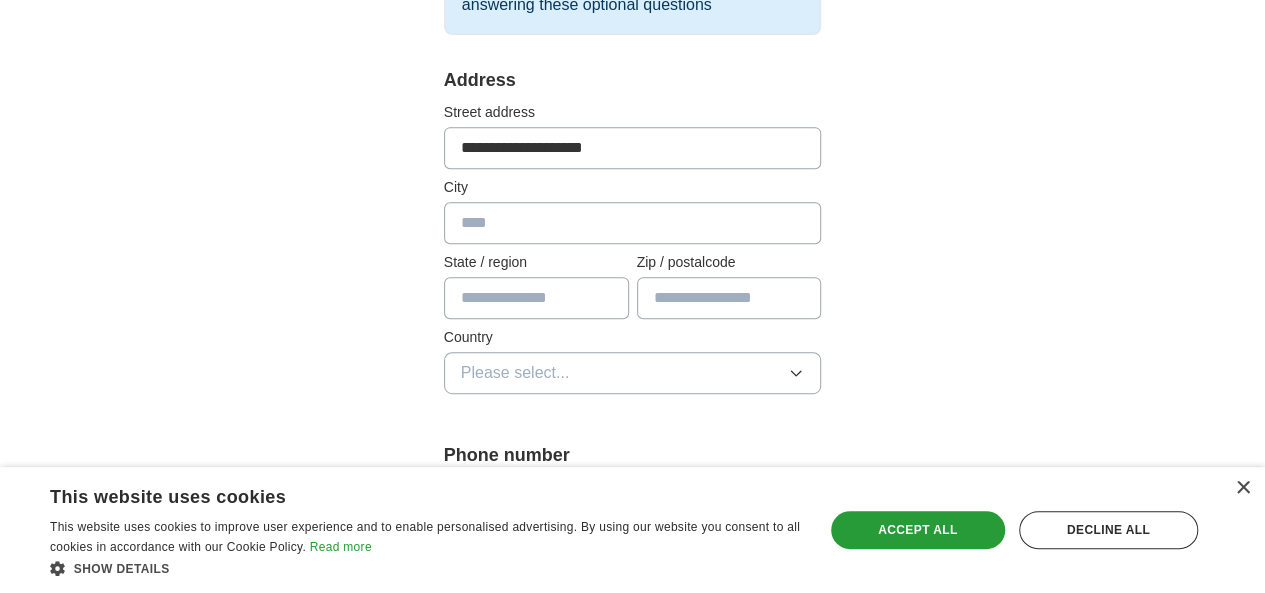 type on "**********" 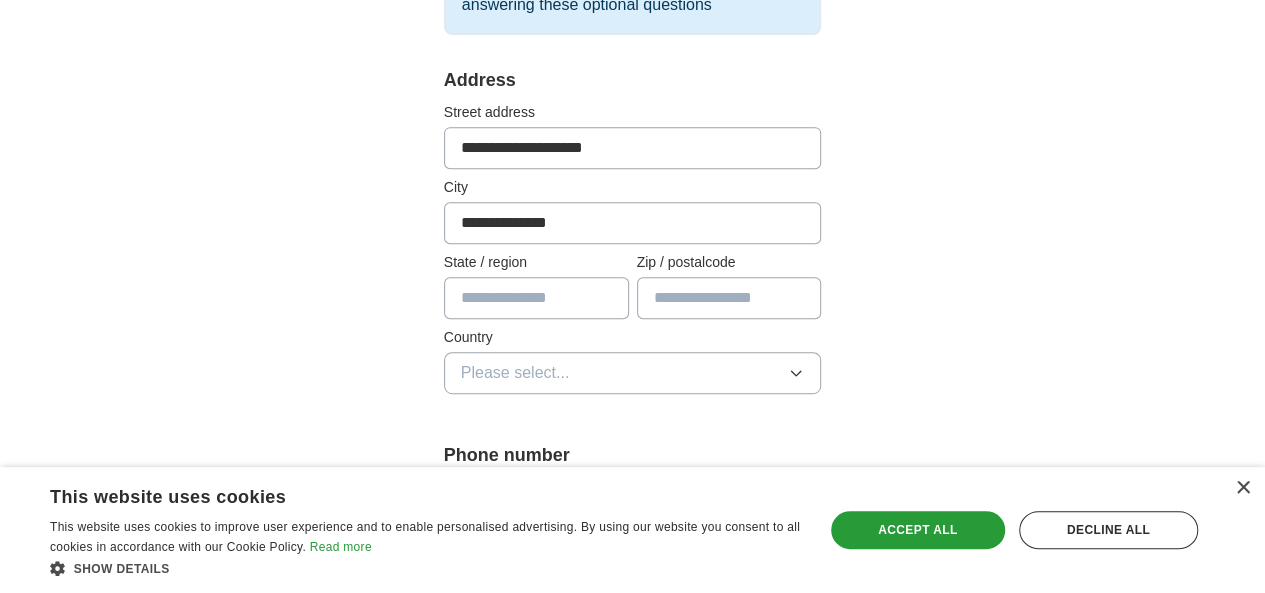 type on "**" 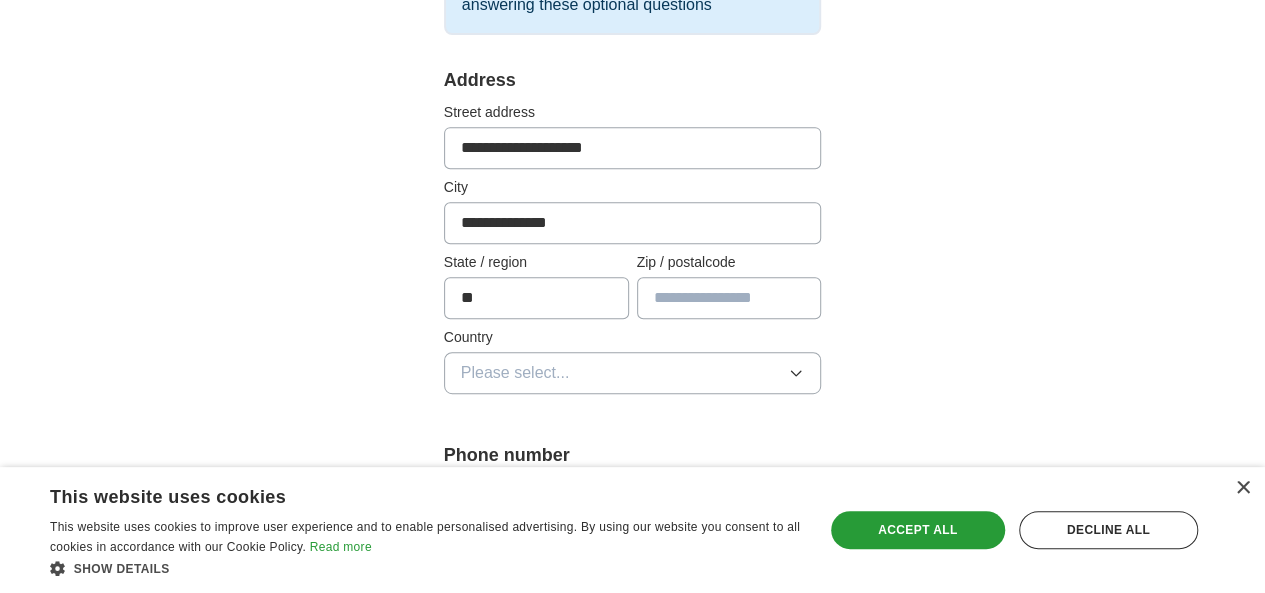 type on "*****" 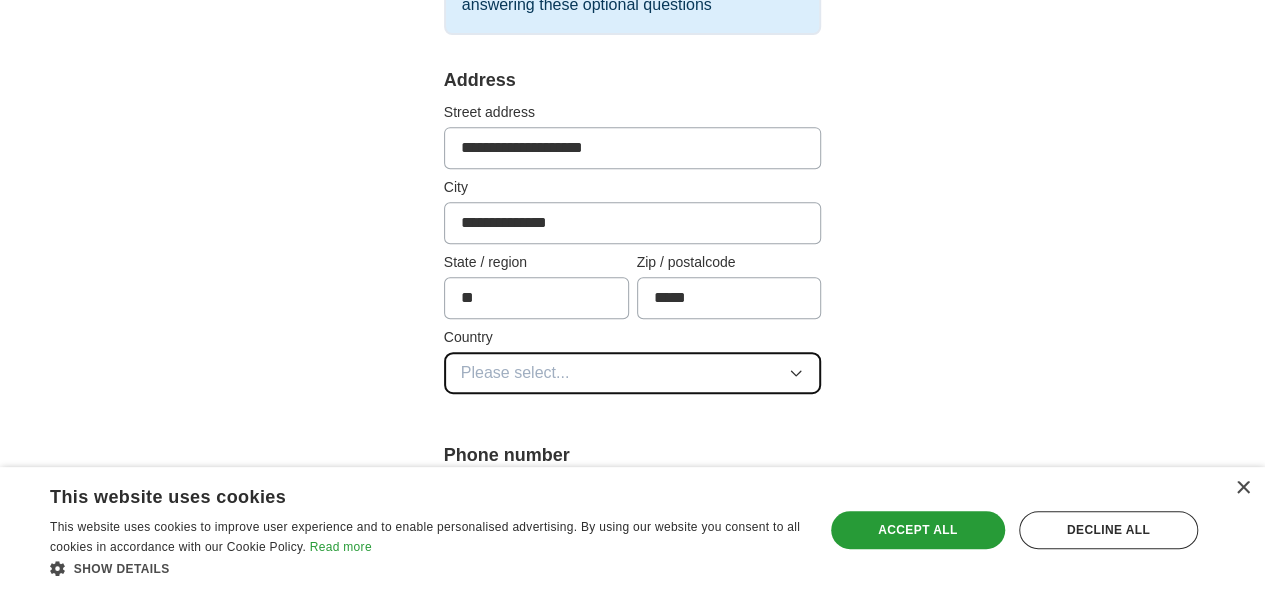 click on "Please select..." at bounding box center (633, 373) 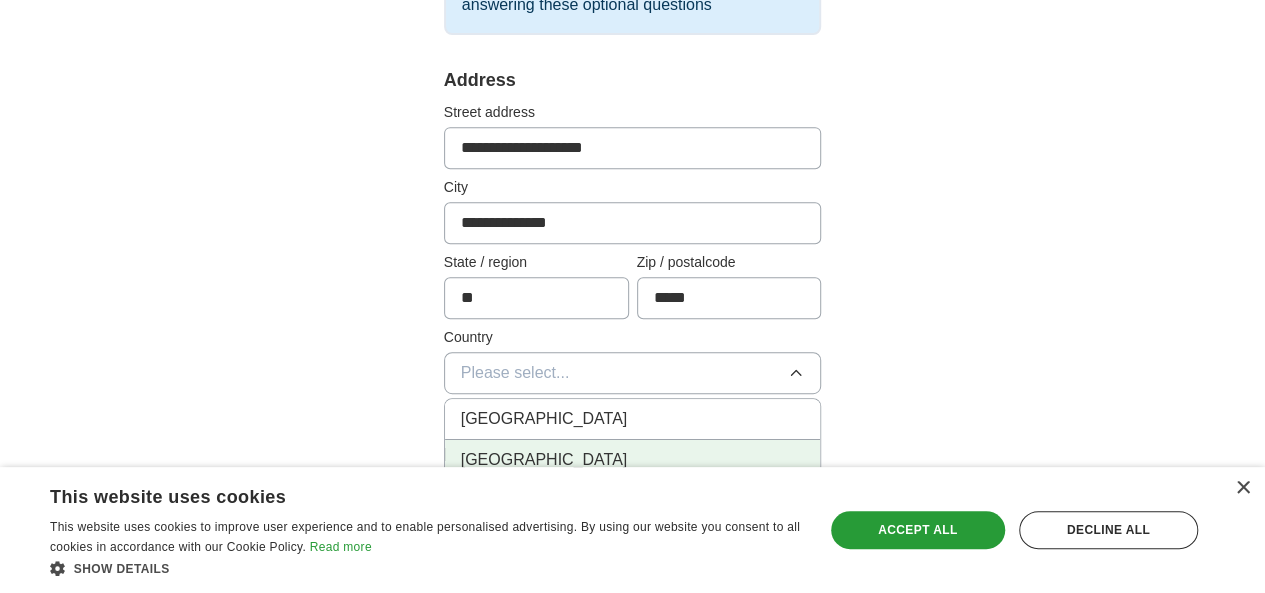 click on "[GEOGRAPHIC_DATA]" at bounding box center (633, 460) 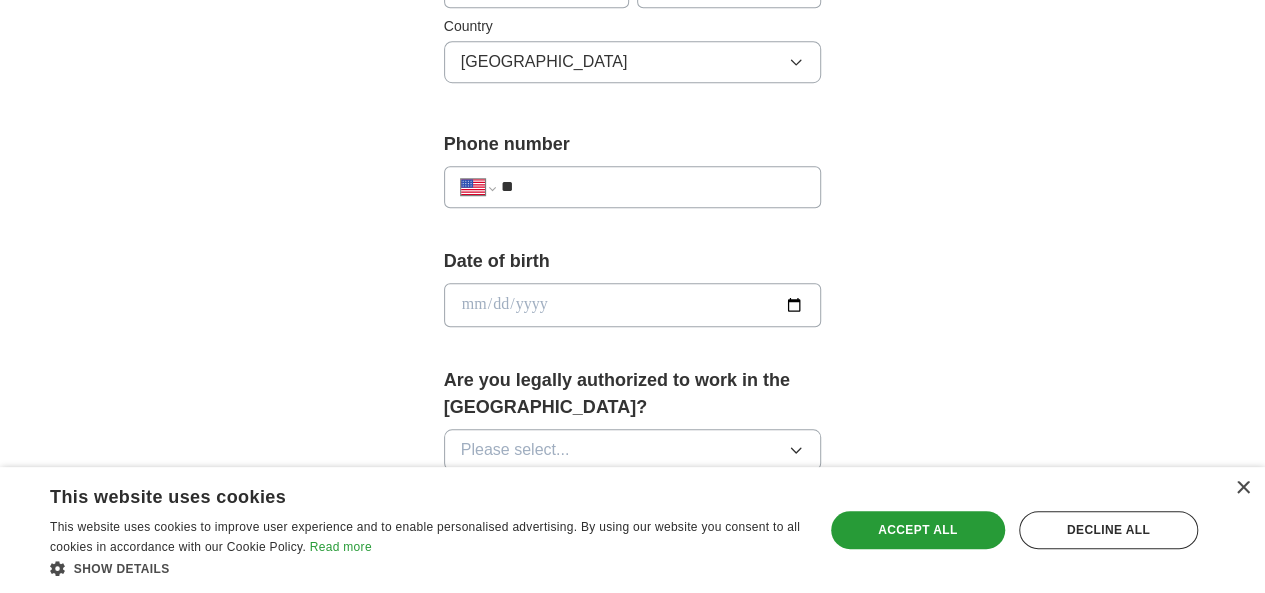 scroll, scrollTop: 723, scrollLeft: 0, axis: vertical 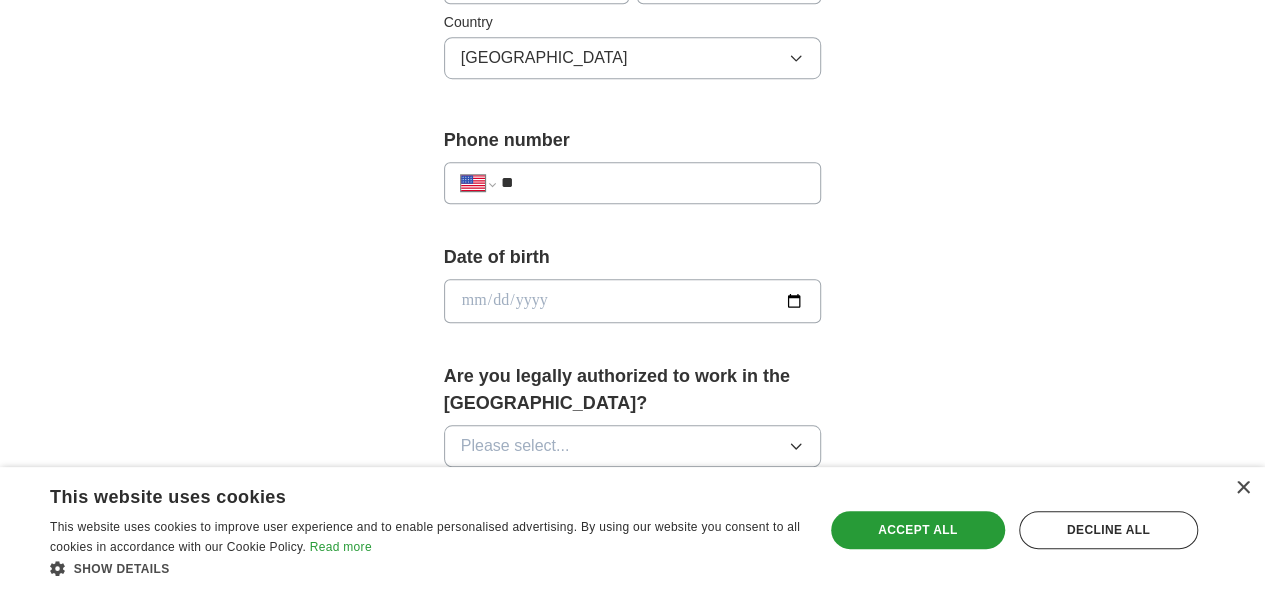 click on "**" at bounding box center (653, 183) 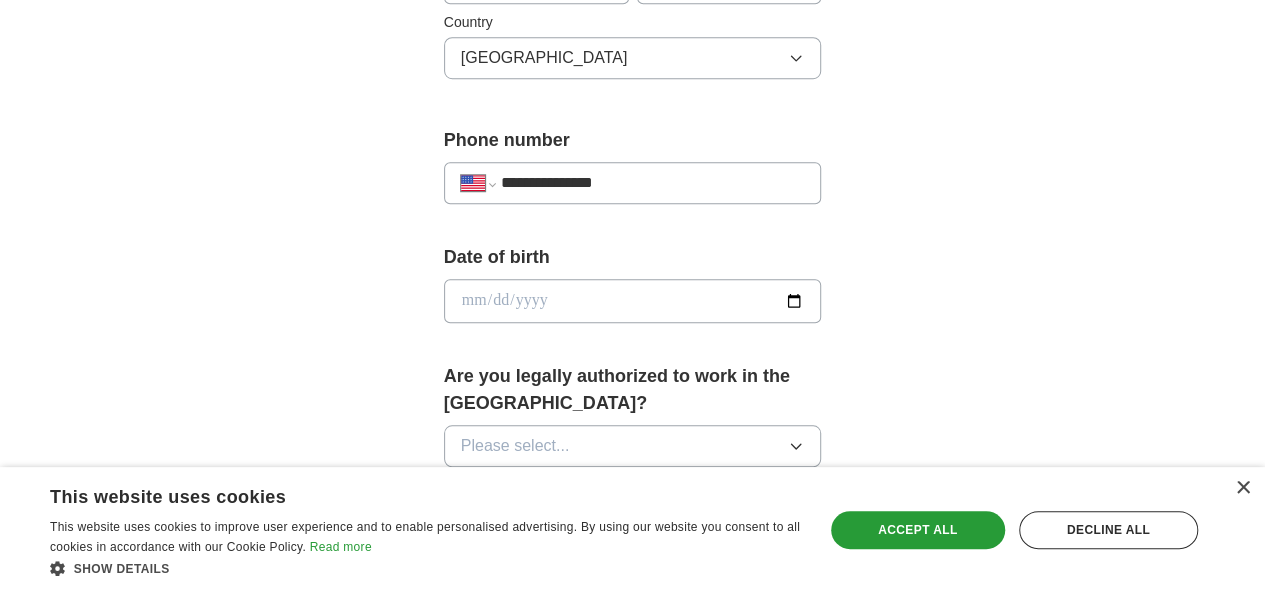 type on "**********" 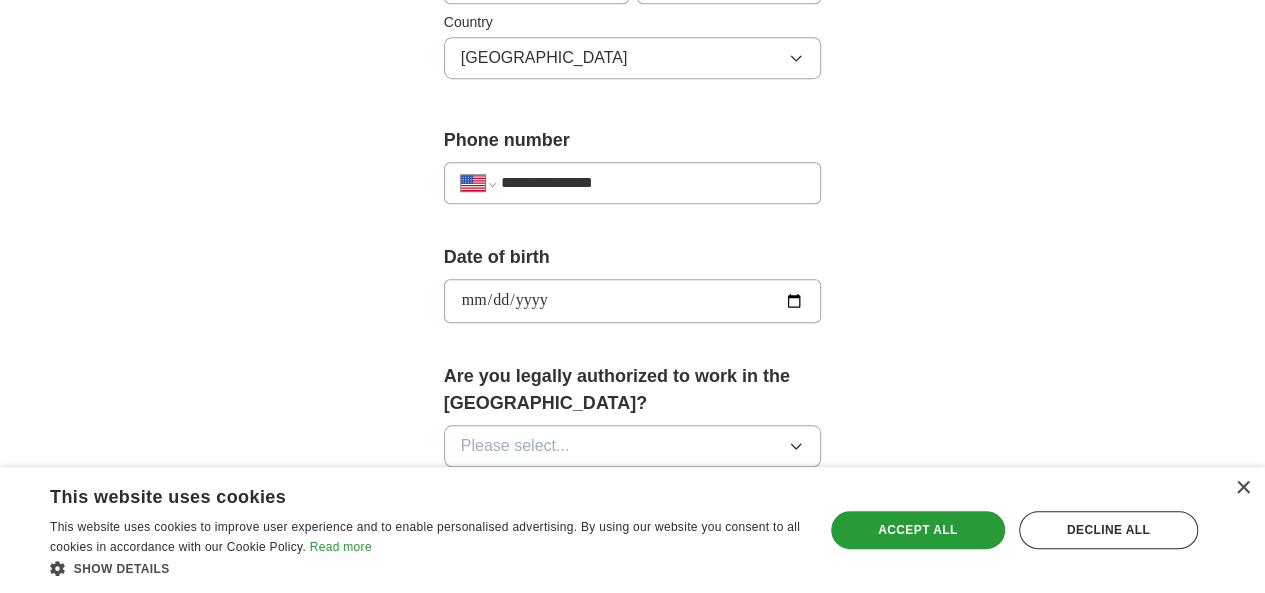 type on "**********" 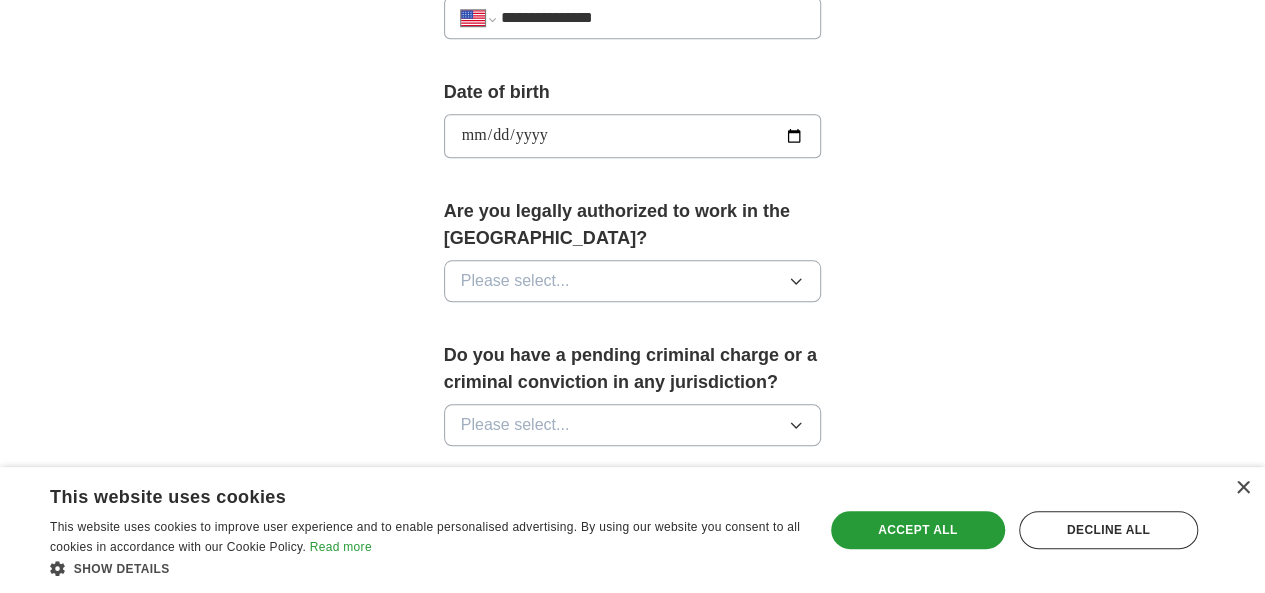 scroll, scrollTop: 889, scrollLeft: 0, axis: vertical 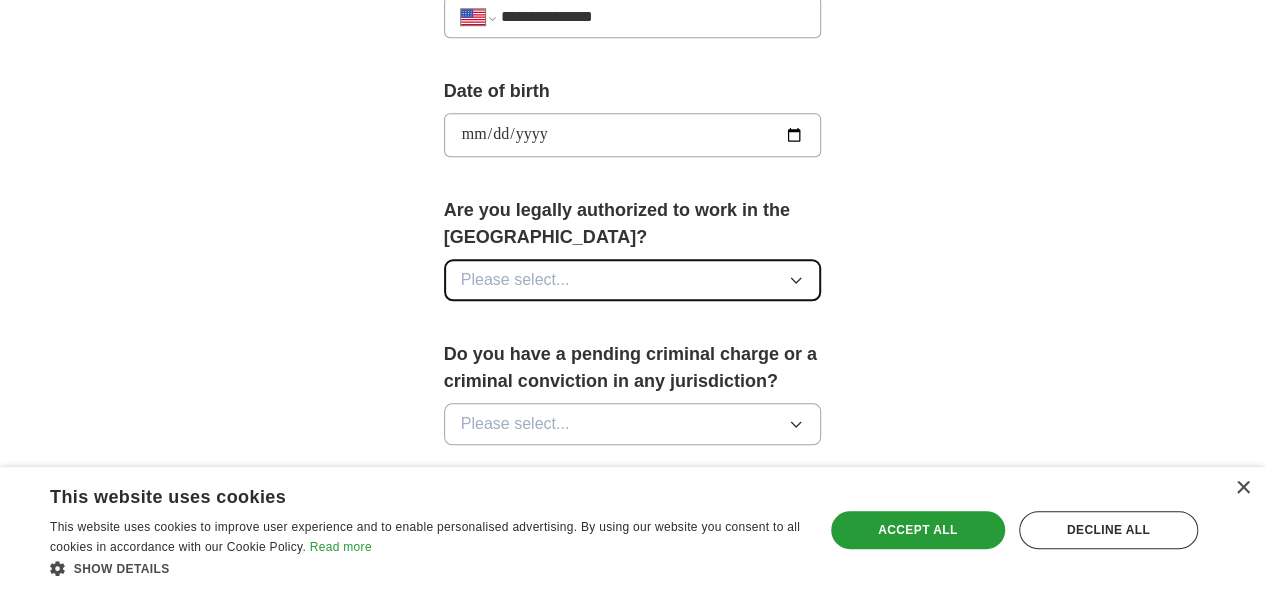 click on "Please select..." at bounding box center (633, 280) 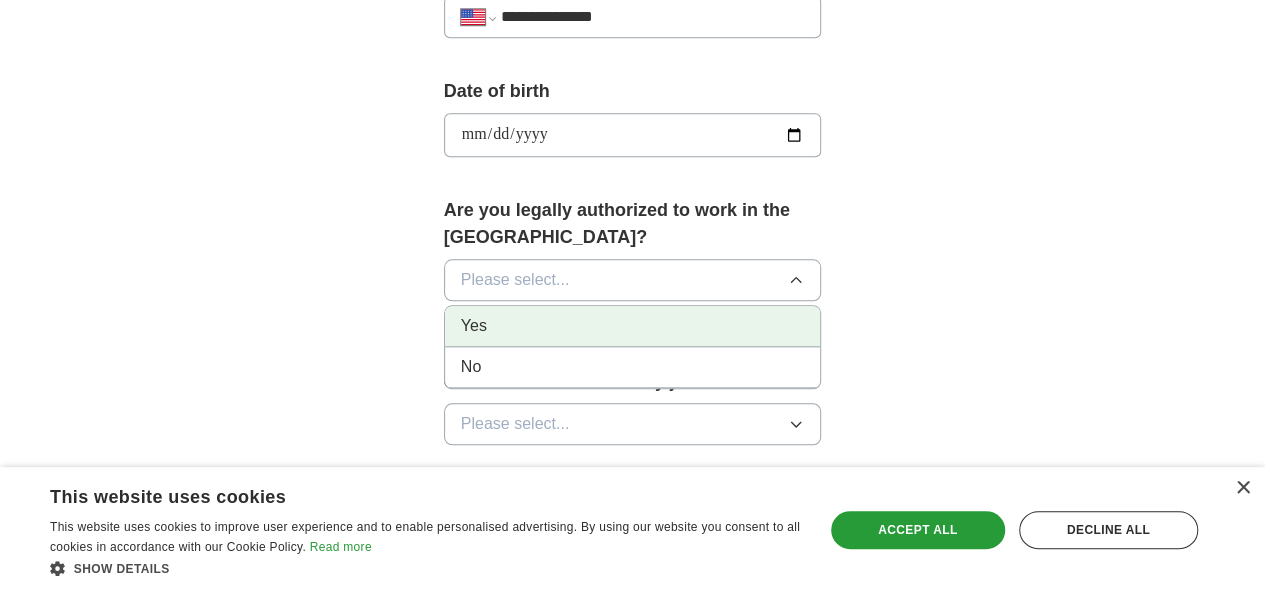click on "Yes" at bounding box center (633, 326) 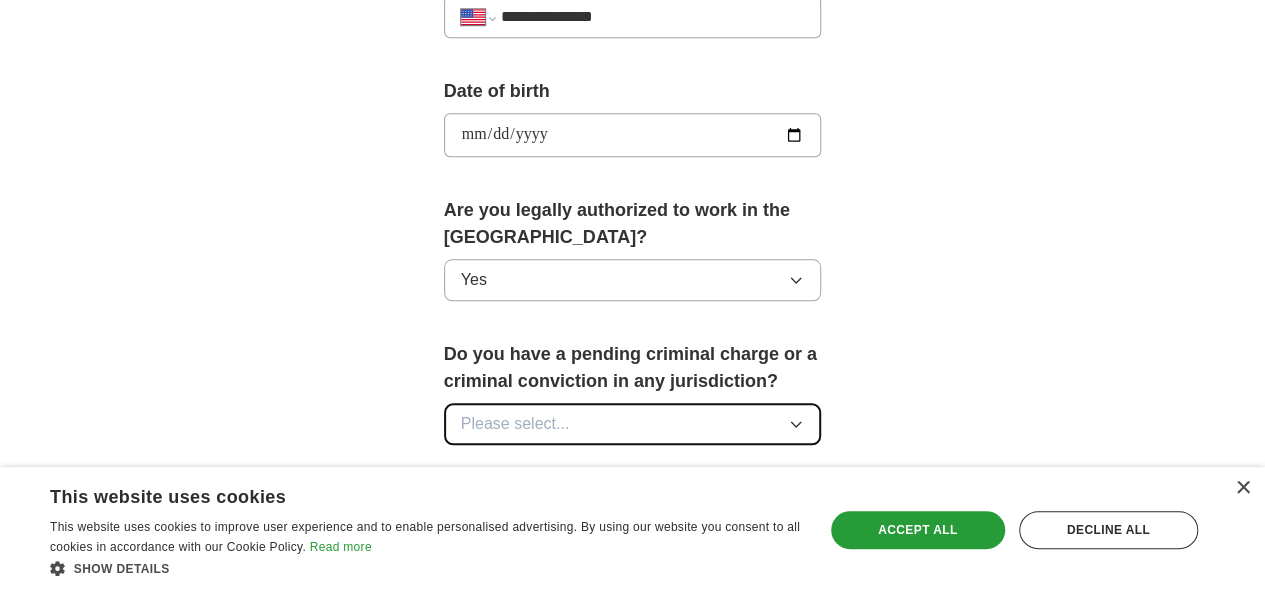click on "Please select..." at bounding box center [633, 424] 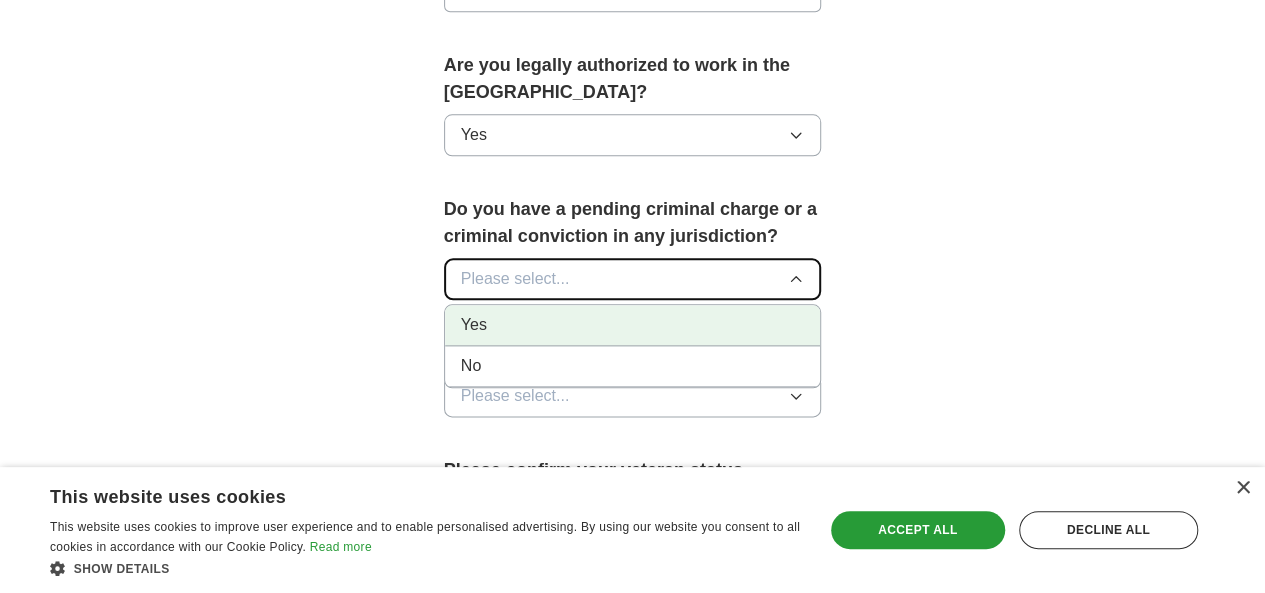 scroll, scrollTop: 1038, scrollLeft: 0, axis: vertical 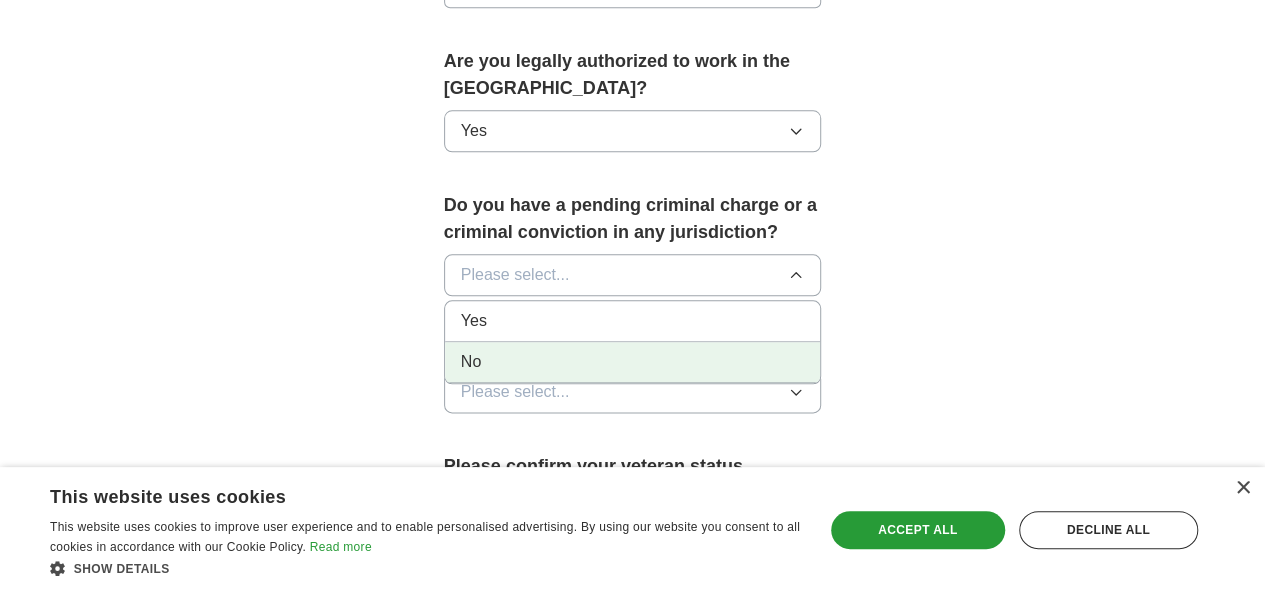 click on "No" at bounding box center (633, 362) 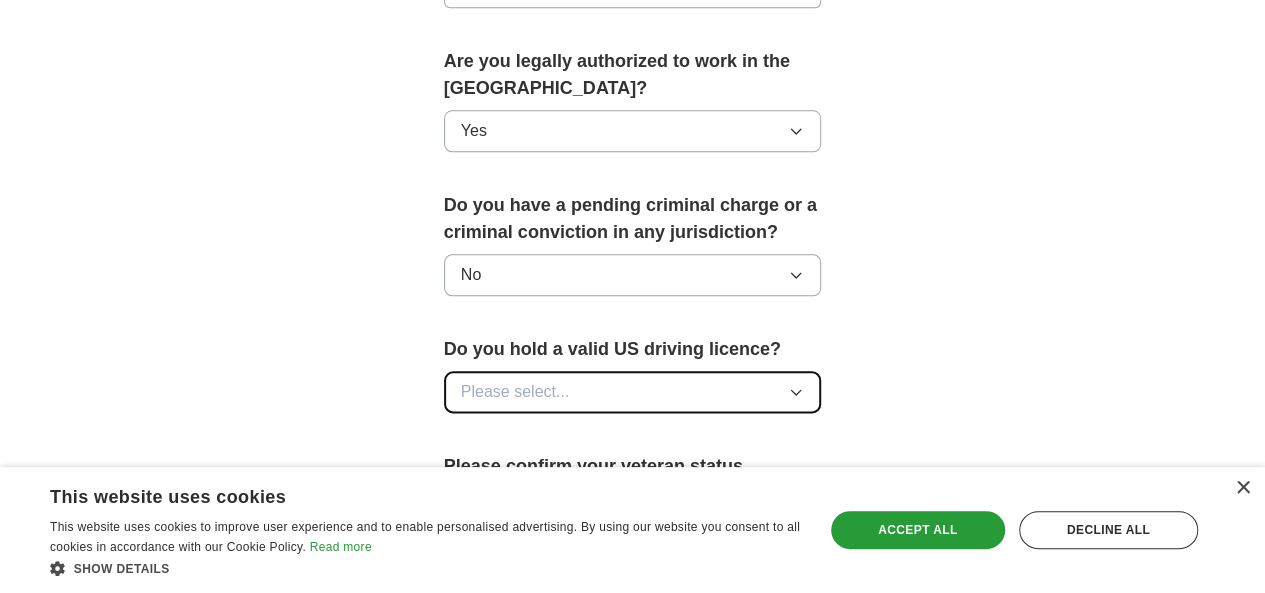 click on "Please select..." at bounding box center [633, 392] 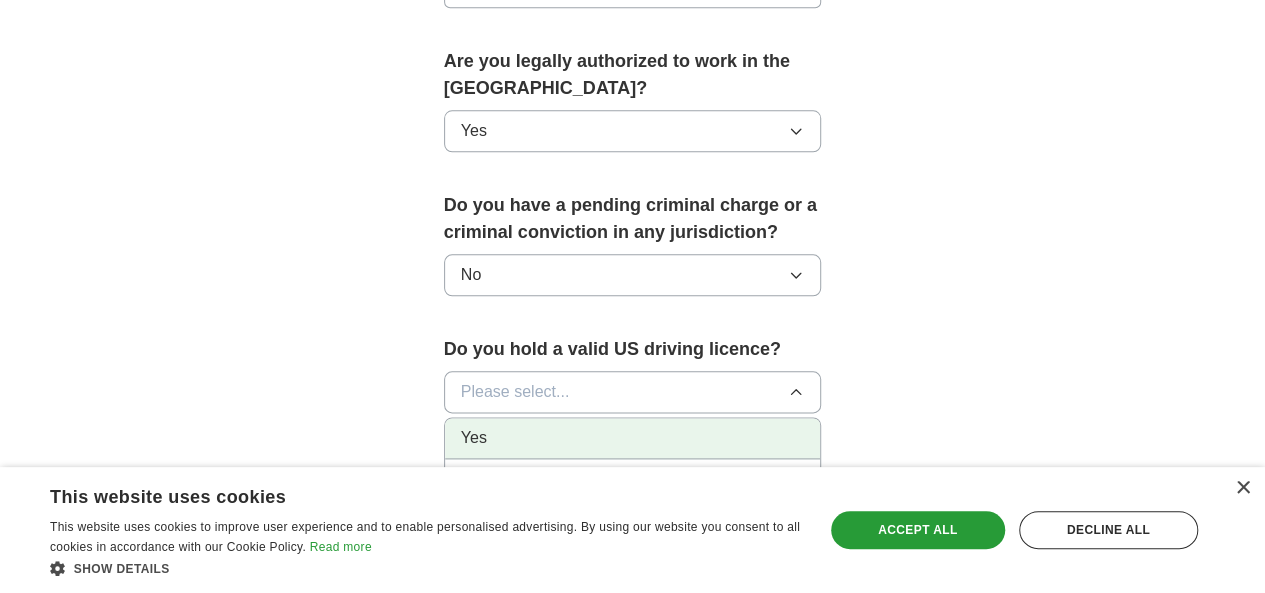 click on "Yes" at bounding box center [633, 438] 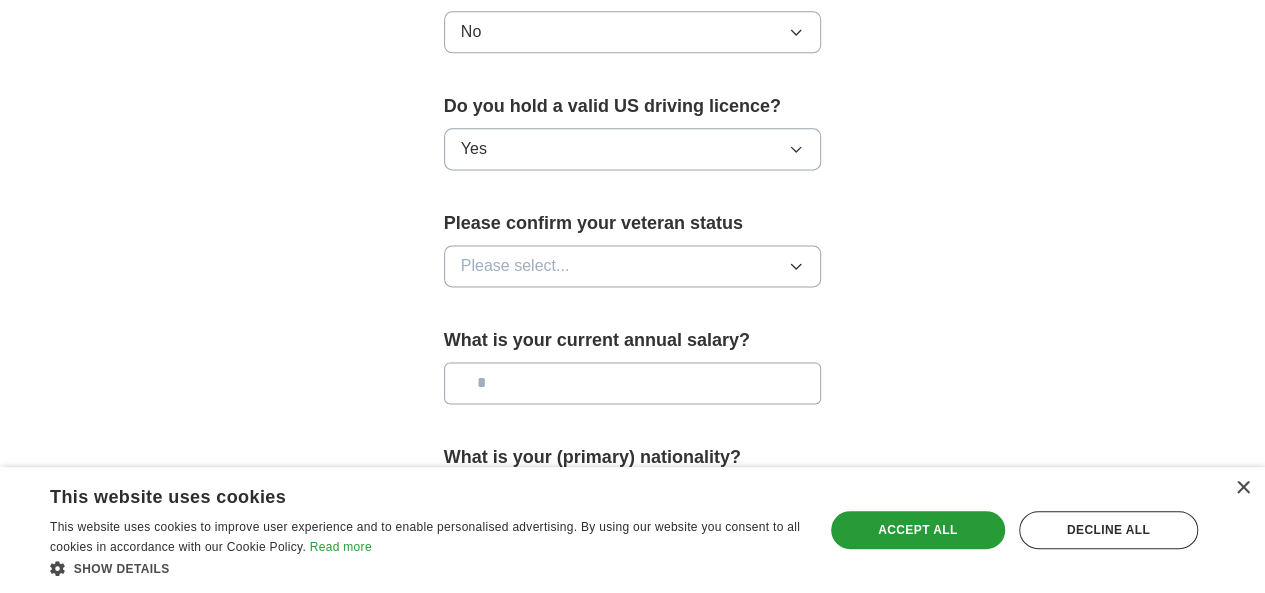 scroll, scrollTop: 1282, scrollLeft: 0, axis: vertical 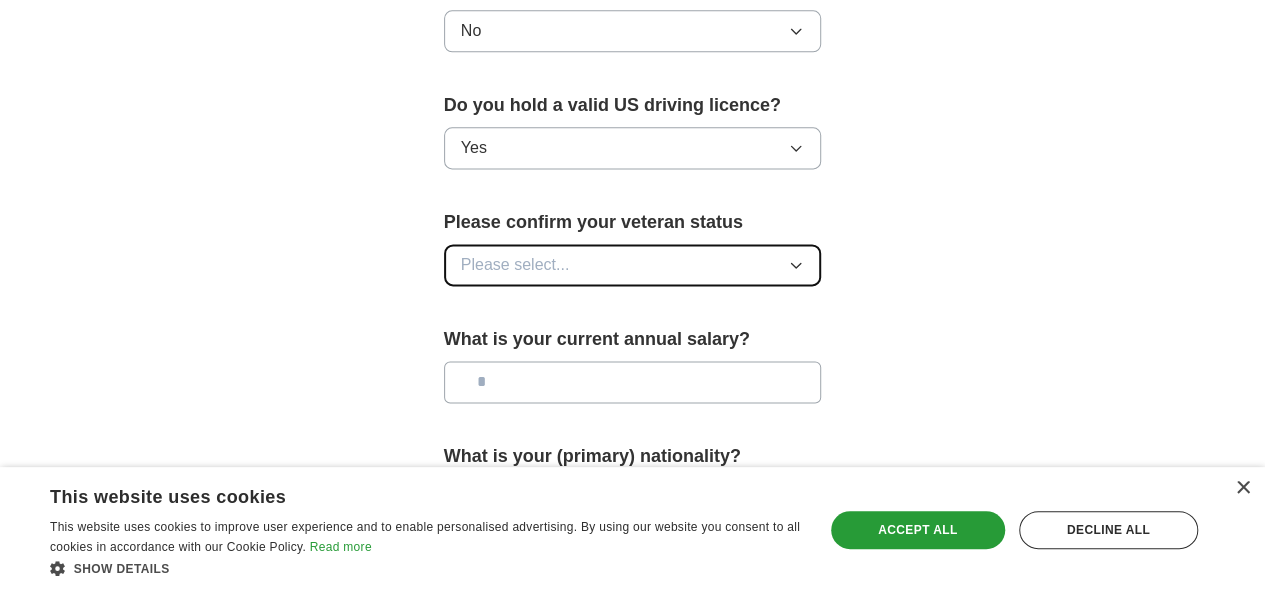 click on "Please select..." at bounding box center (633, 265) 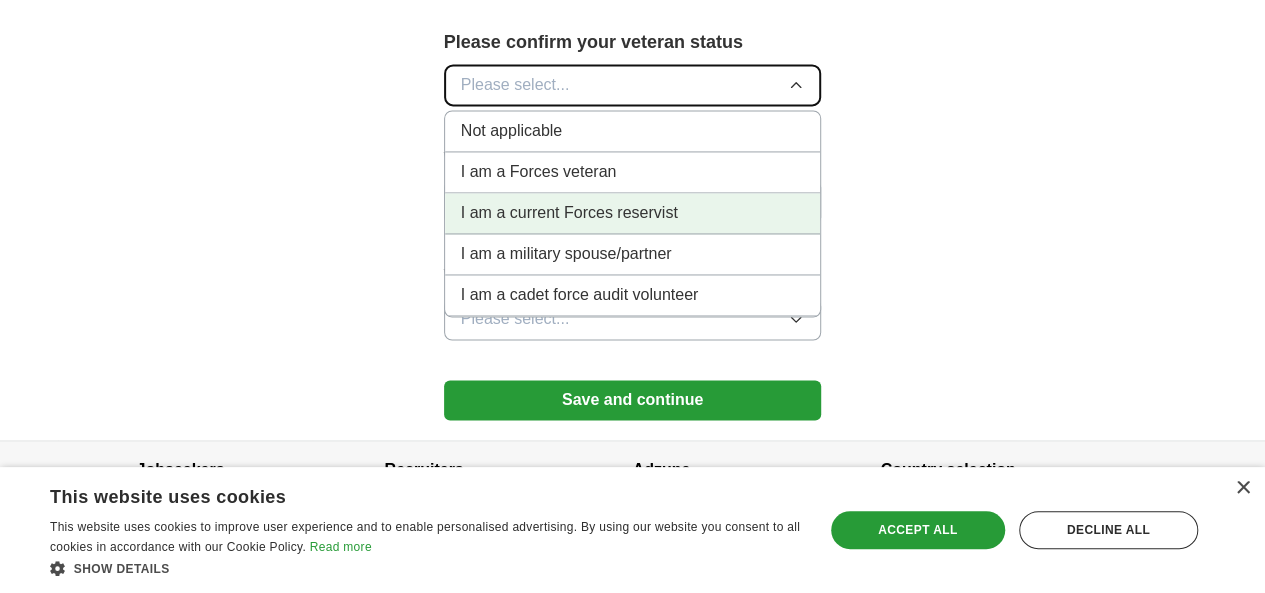 scroll, scrollTop: 1472, scrollLeft: 0, axis: vertical 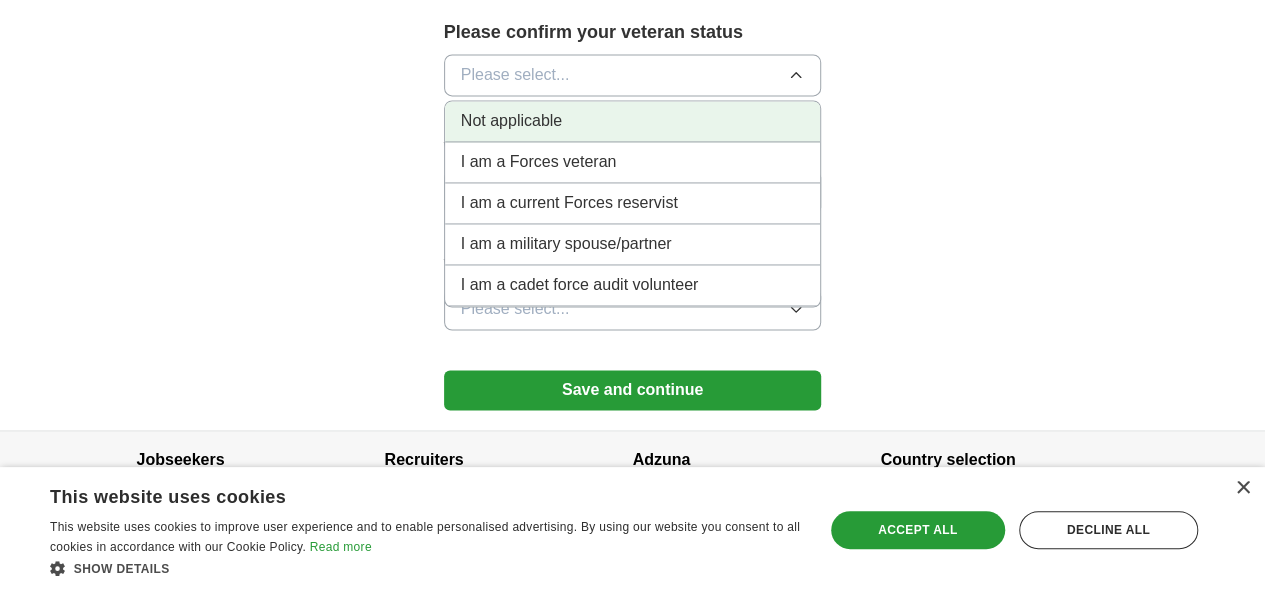 click on "Not applicable" at bounding box center (633, 121) 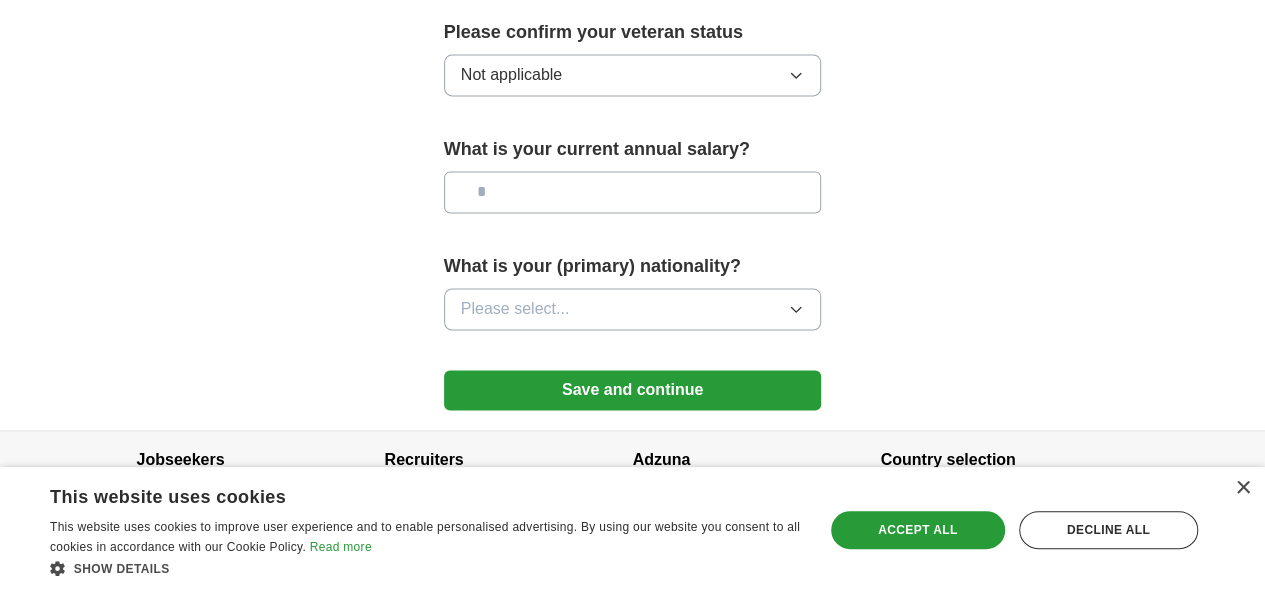 click at bounding box center [633, 192] 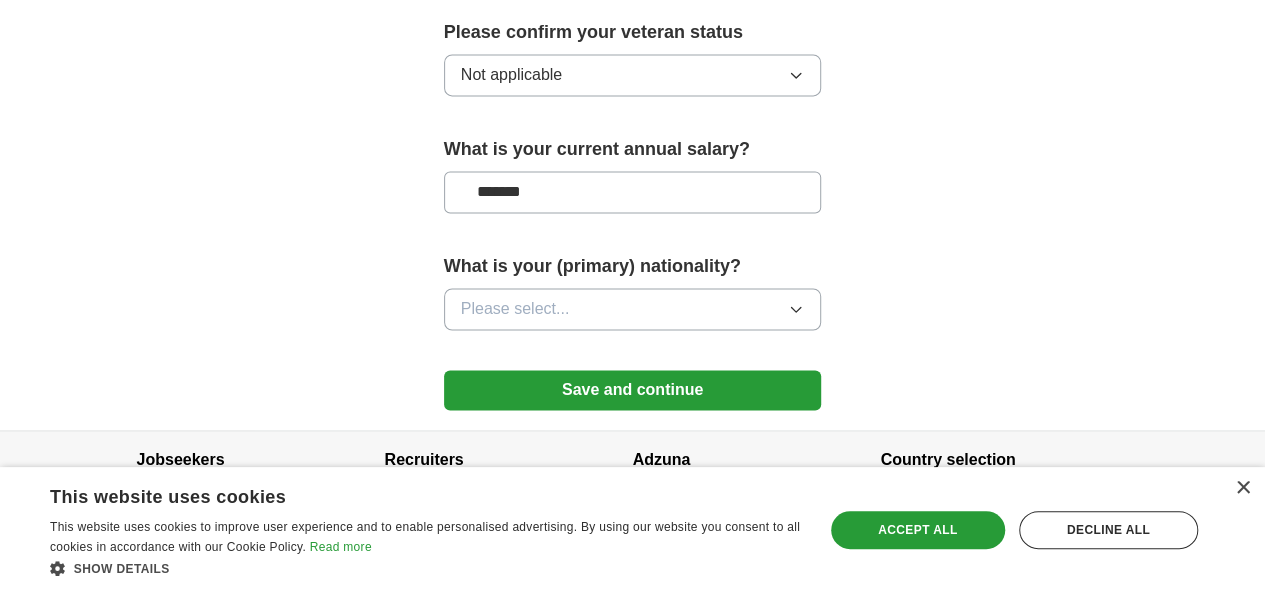 type on "*******" 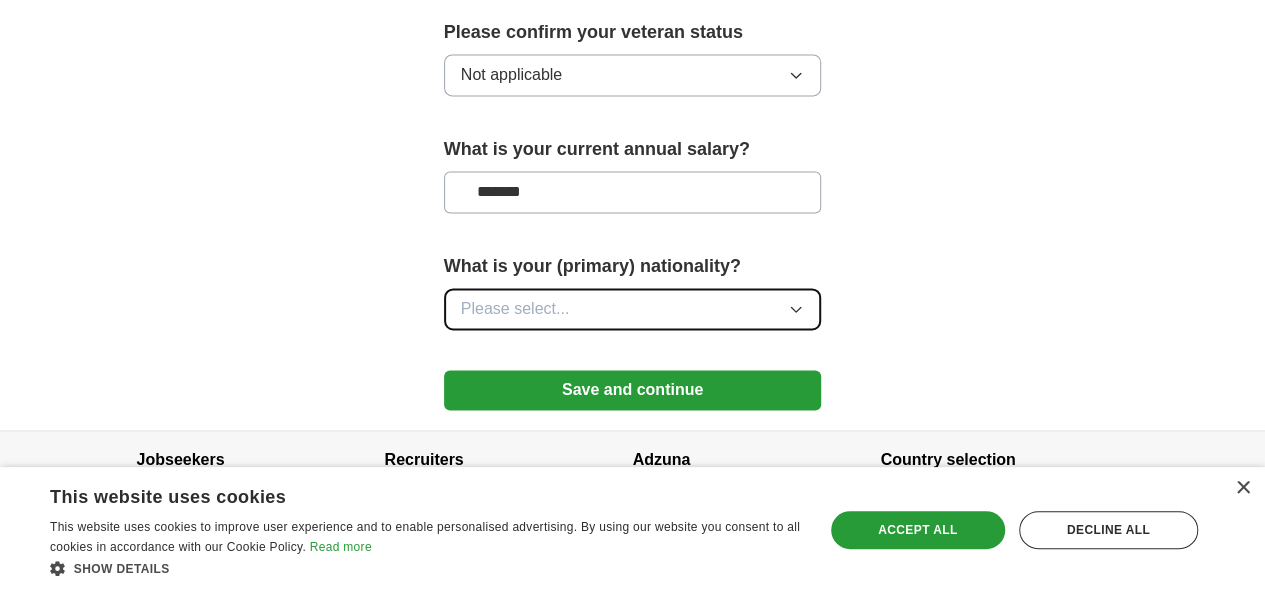 click 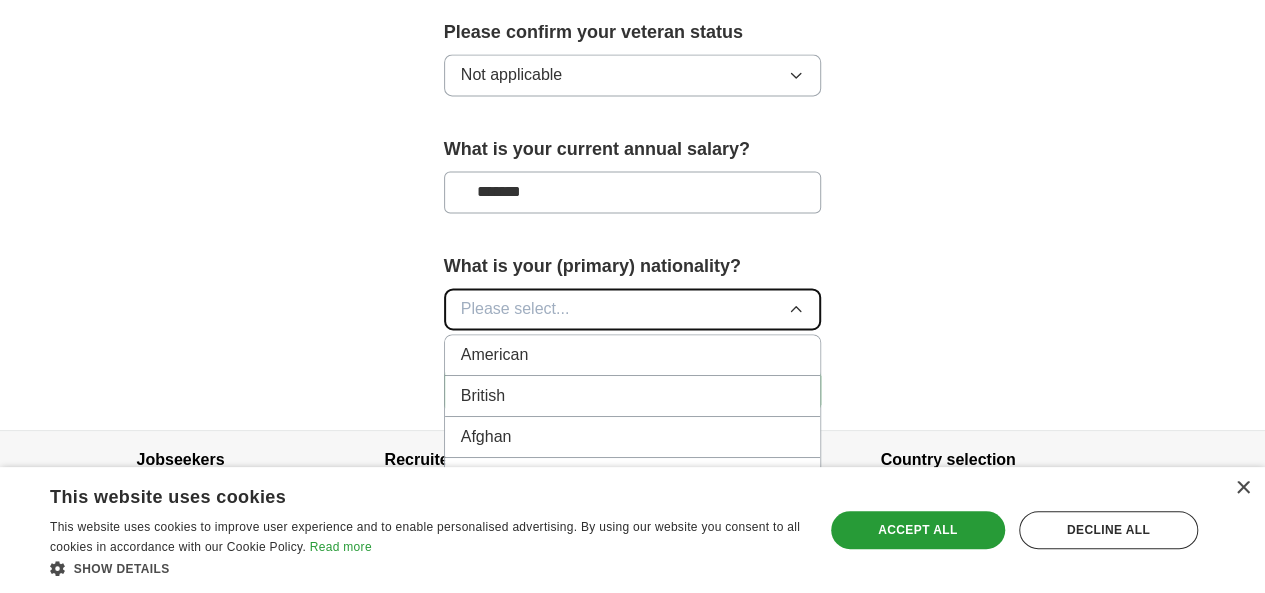 type 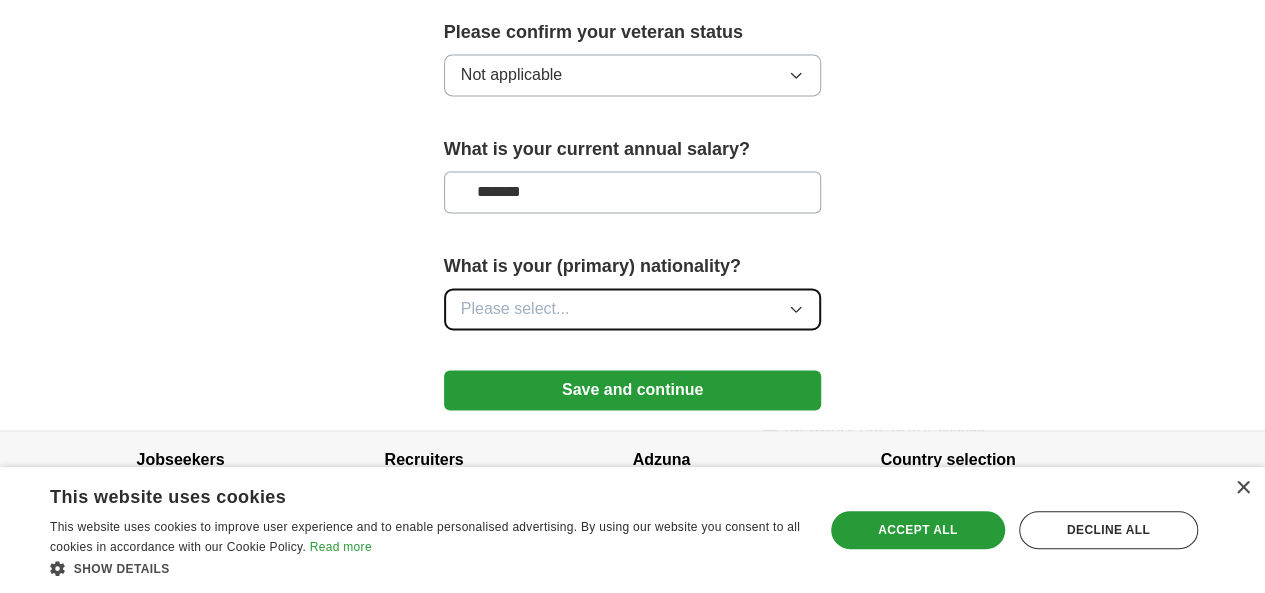 click on "Please select..." at bounding box center [633, 309] 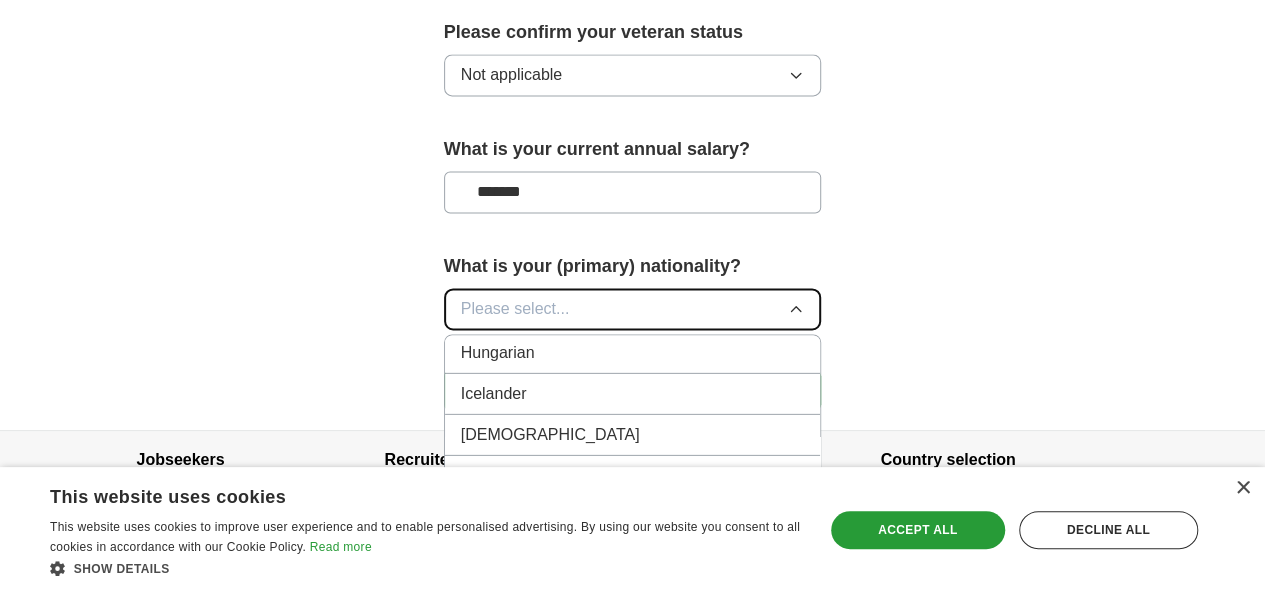 scroll, scrollTop: 3202, scrollLeft: 0, axis: vertical 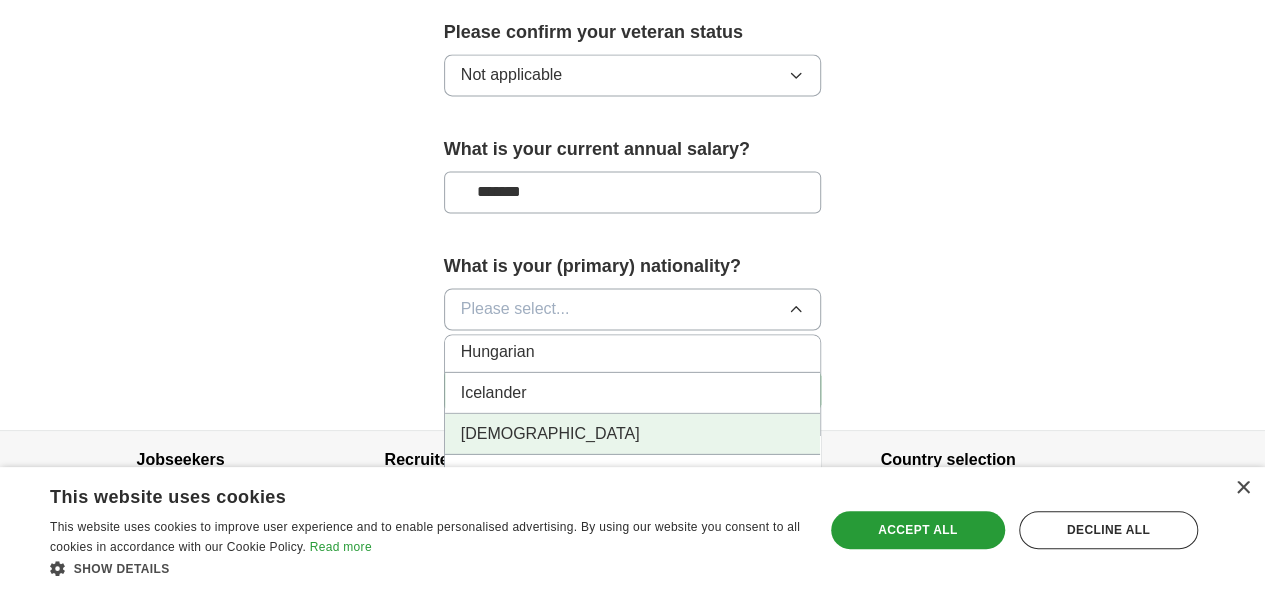 click on "[DEMOGRAPHIC_DATA]" at bounding box center [633, 433] 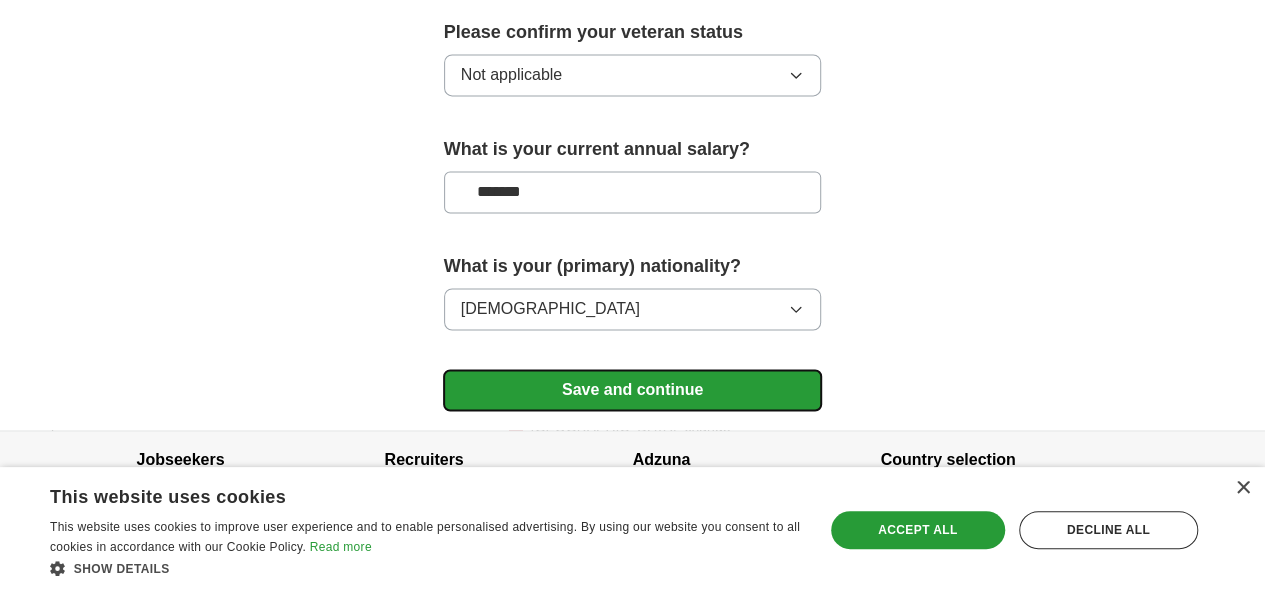 click on "Save and continue" at bounding box center (633, 390) 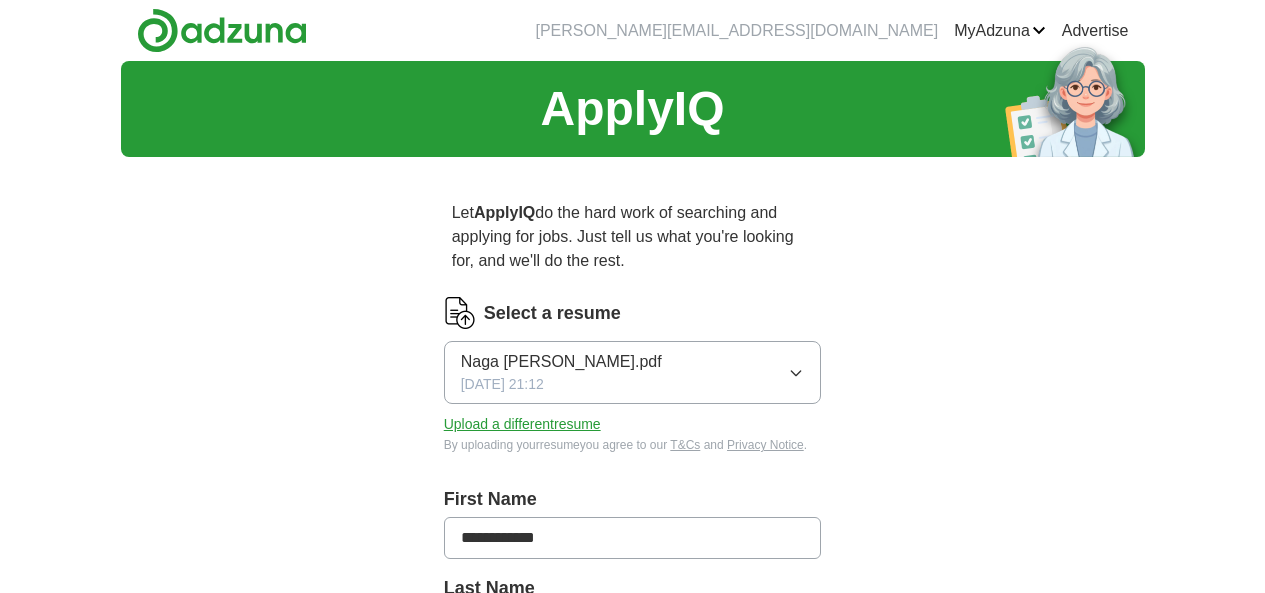 scroll, scrollTop: 0, scrollLeft: 0, axis: both 